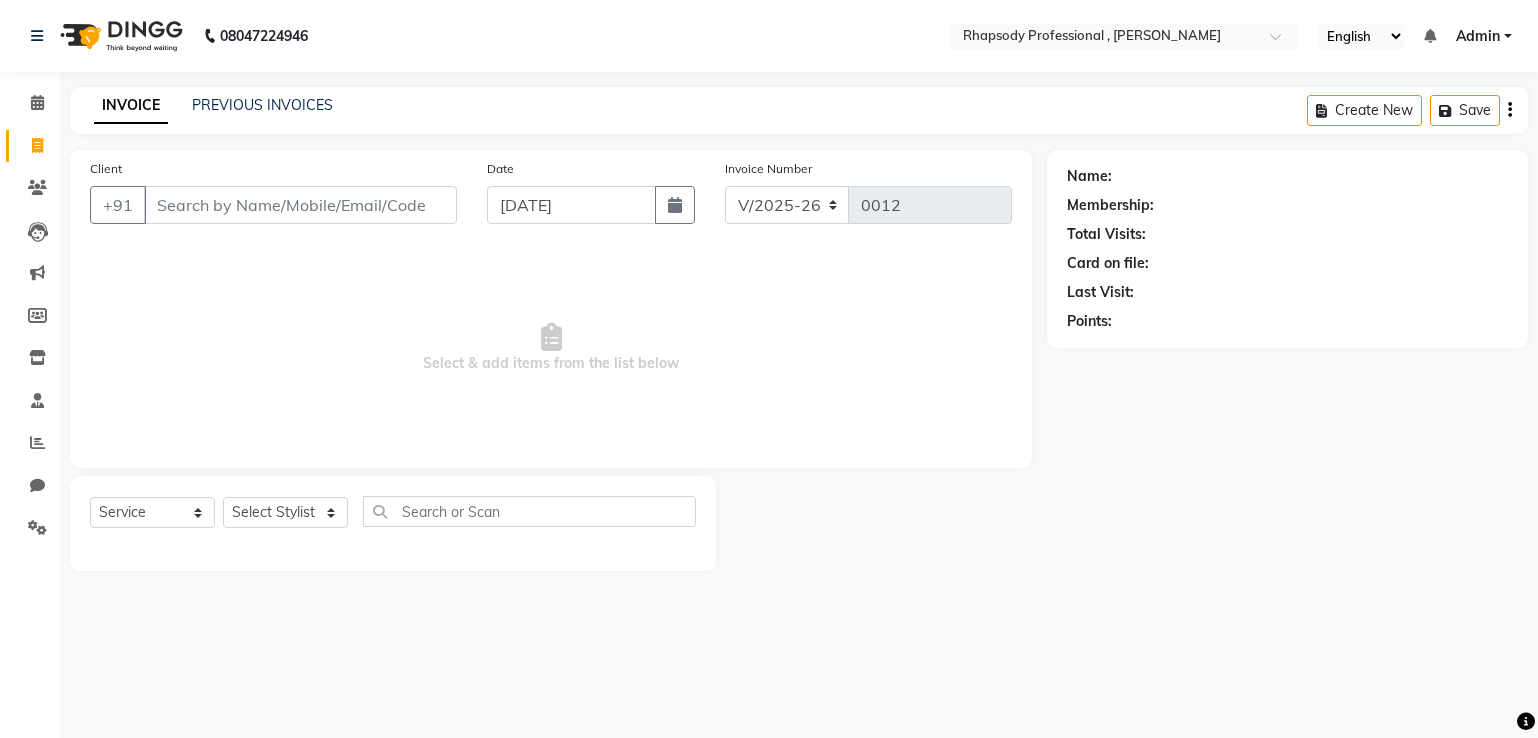 select on "8581" 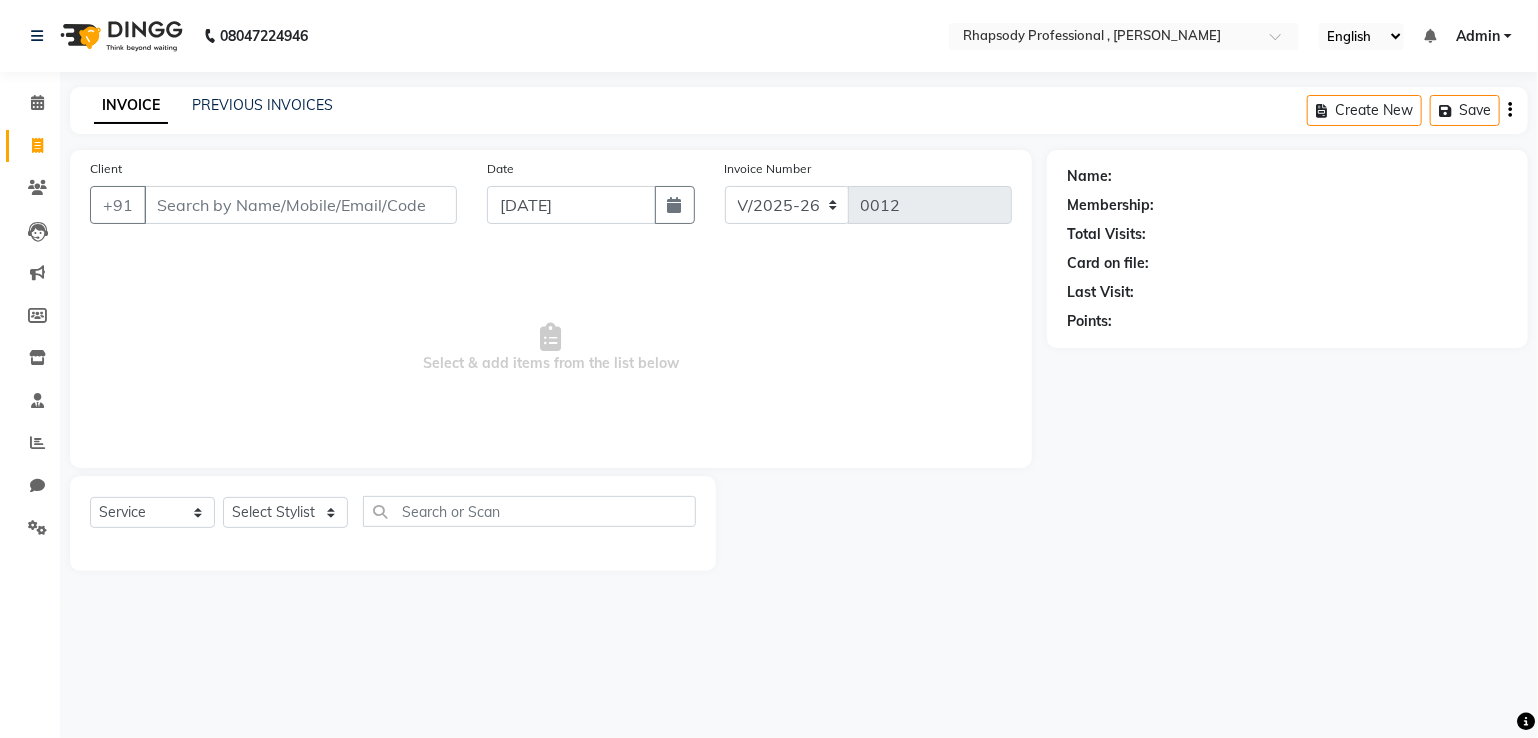 scroll, scrollTop: 0, scrollLeft: 0, axis: both 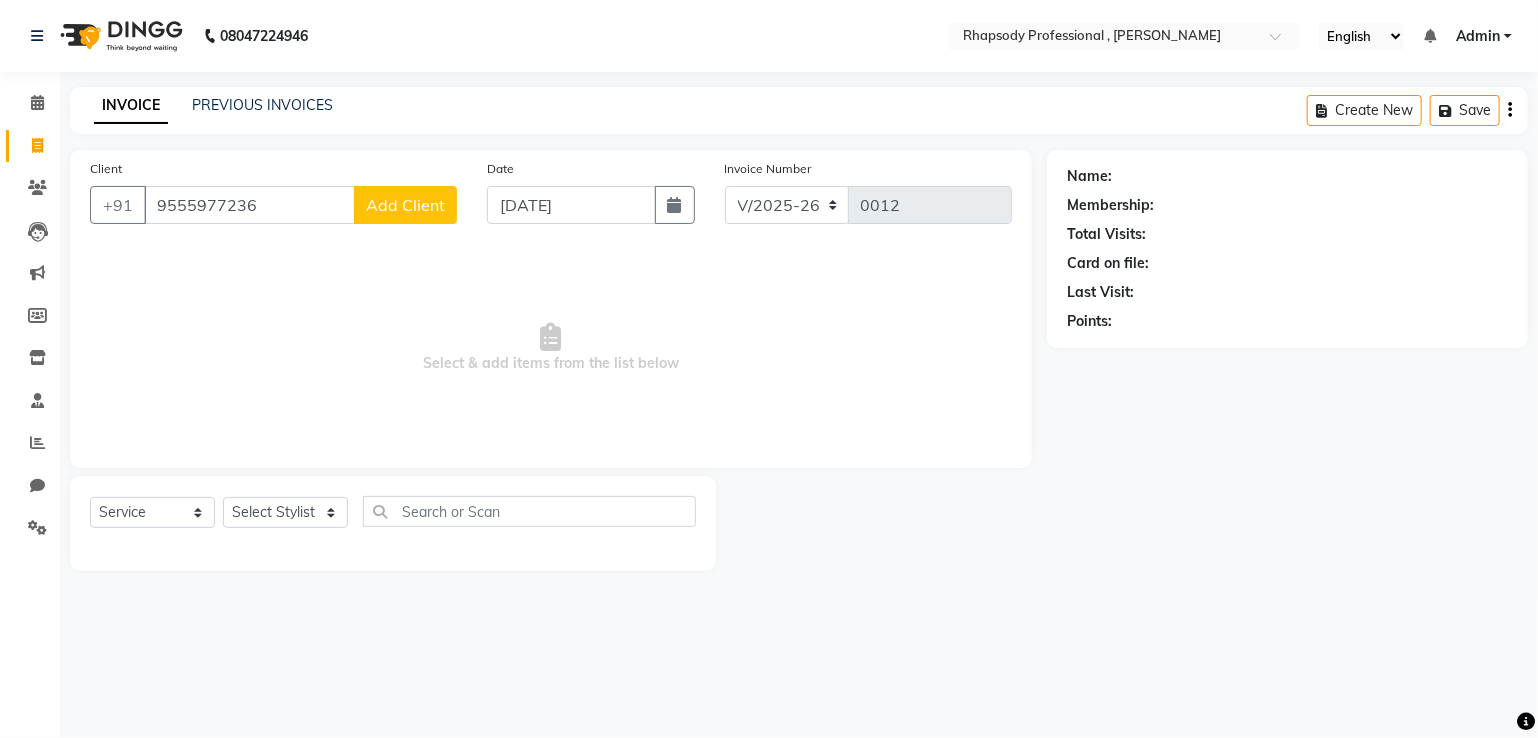 type on "9555977236" 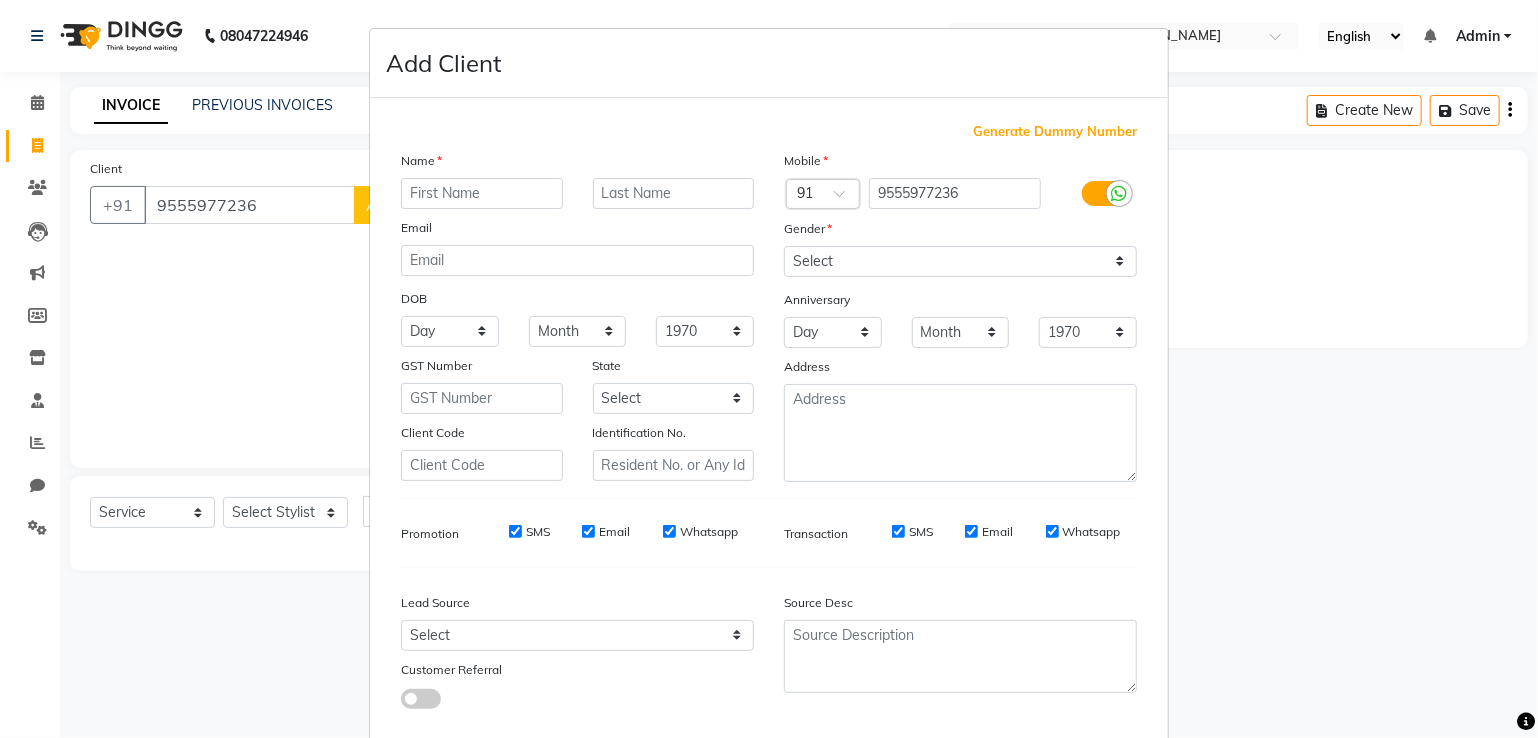 click at bounding box center [482, 193] 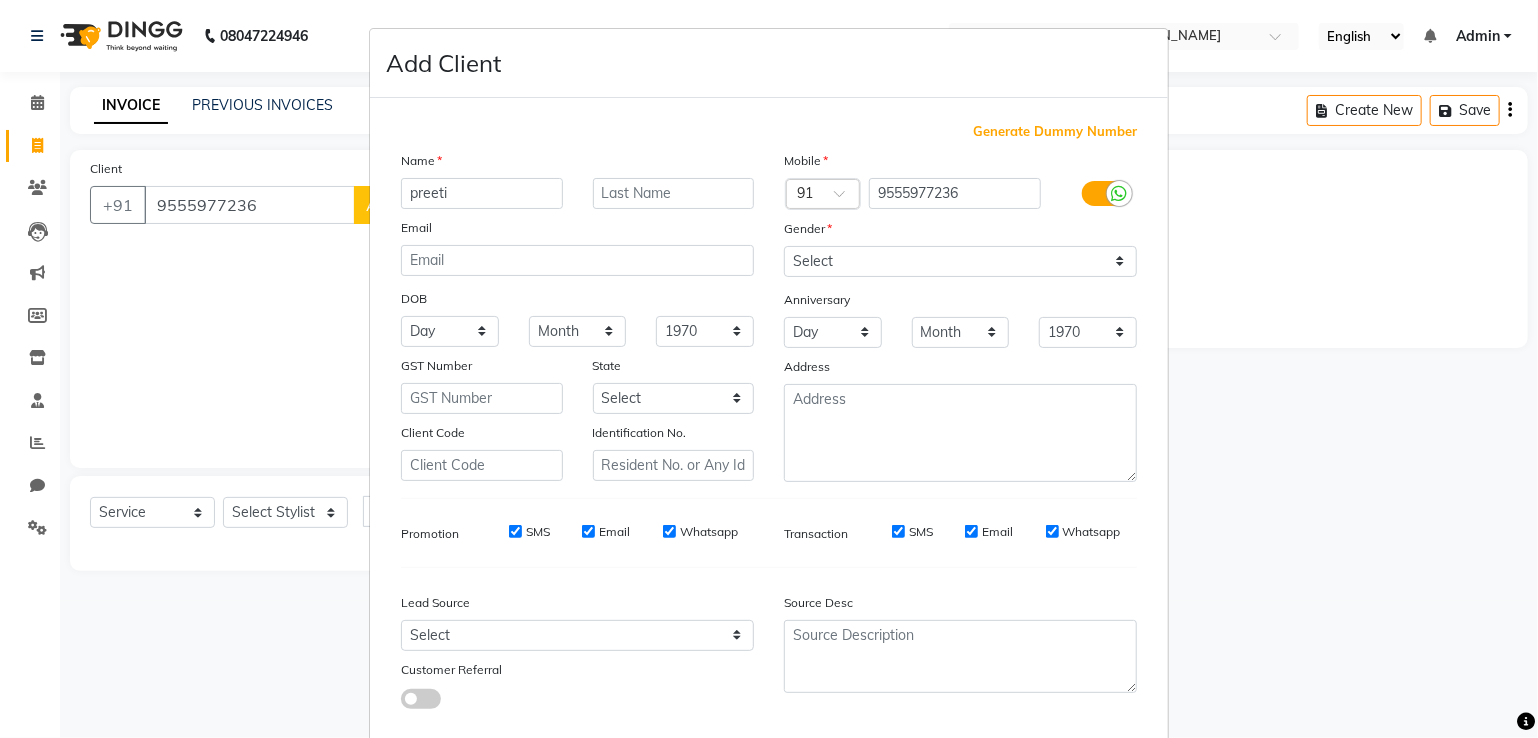 type on "preeti" 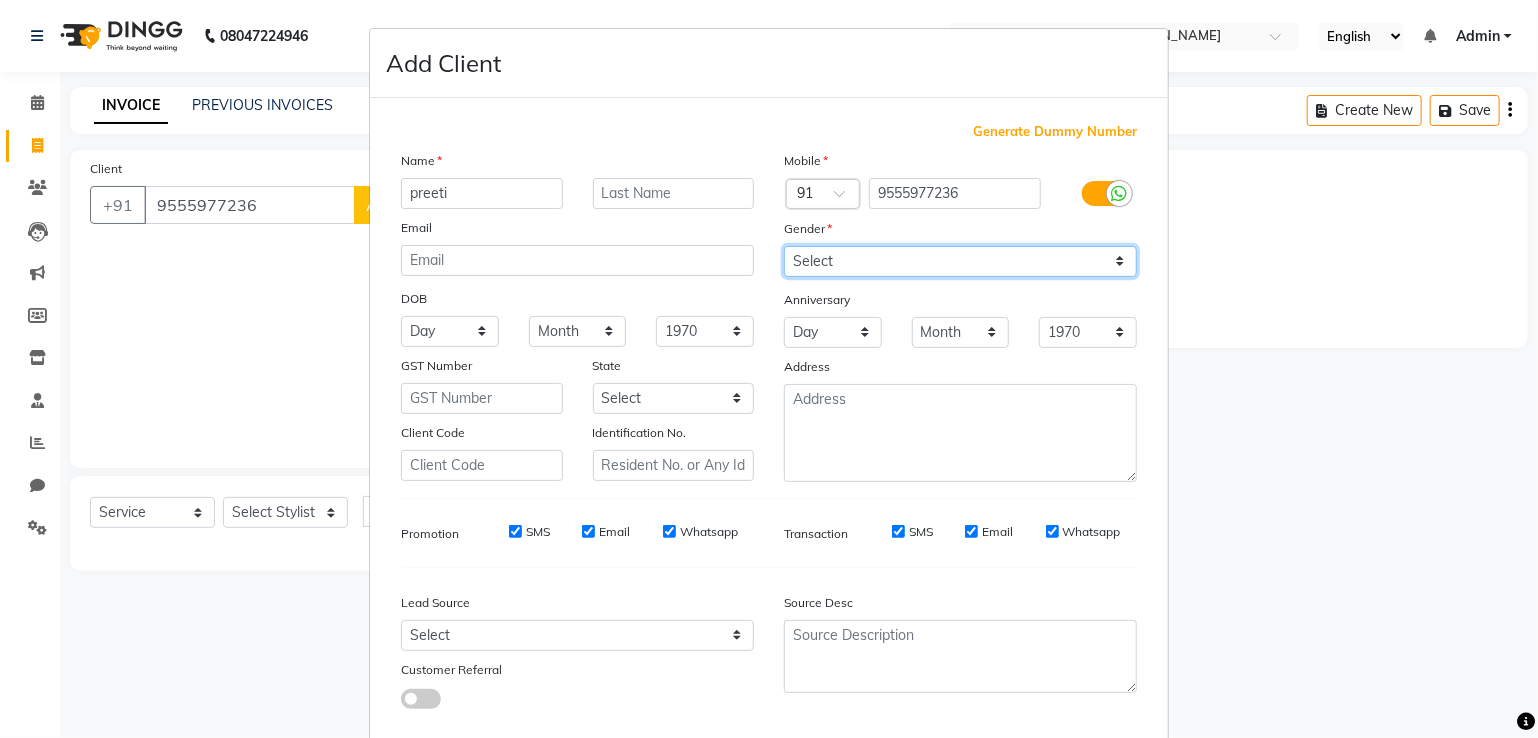 click on "Select [DEMOGRAPHIC_DATA] [DEMOGRAPHIC_DATA] Other Prefer Not To Say" at bounding box center (960, 261) 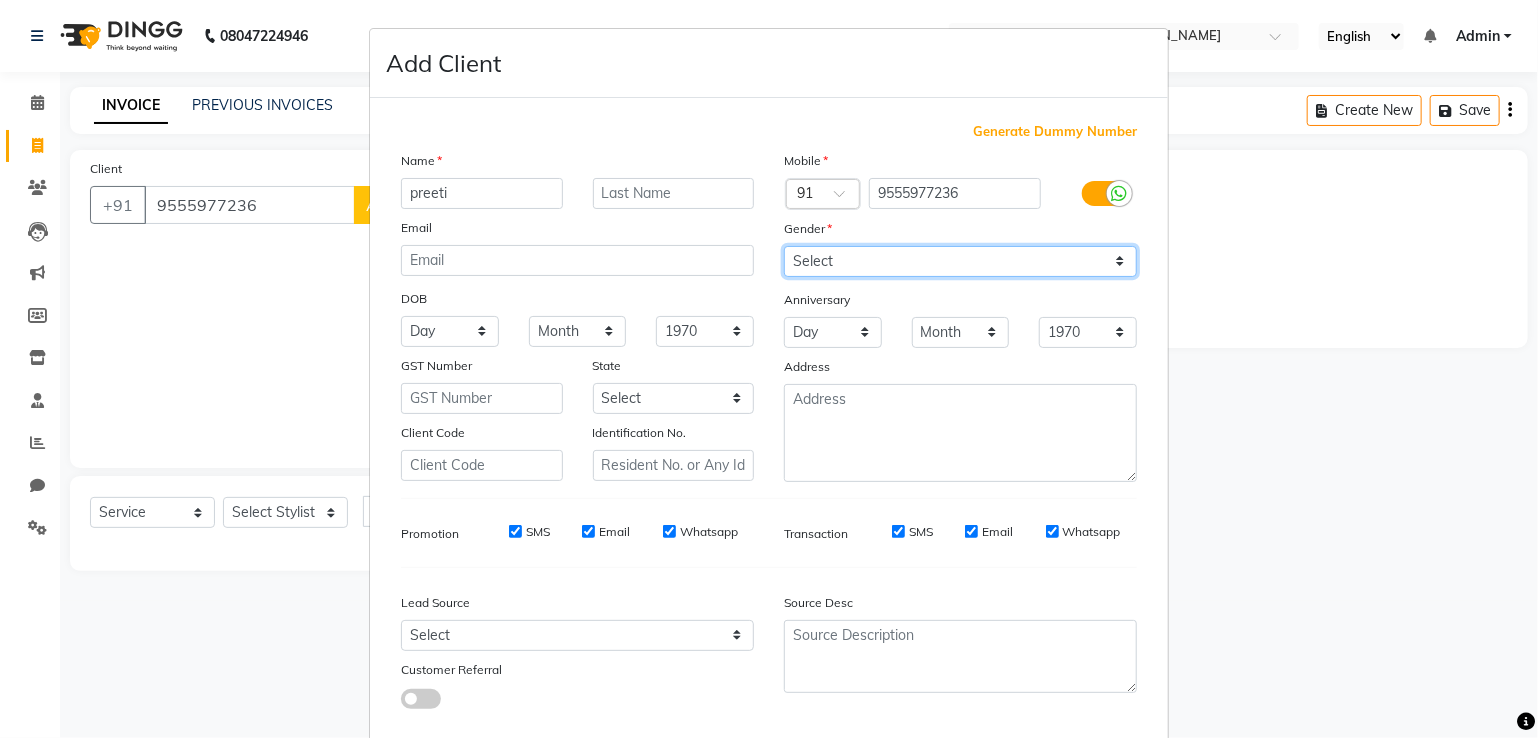 select on "[DEMOGRAPHIC_DATA]" 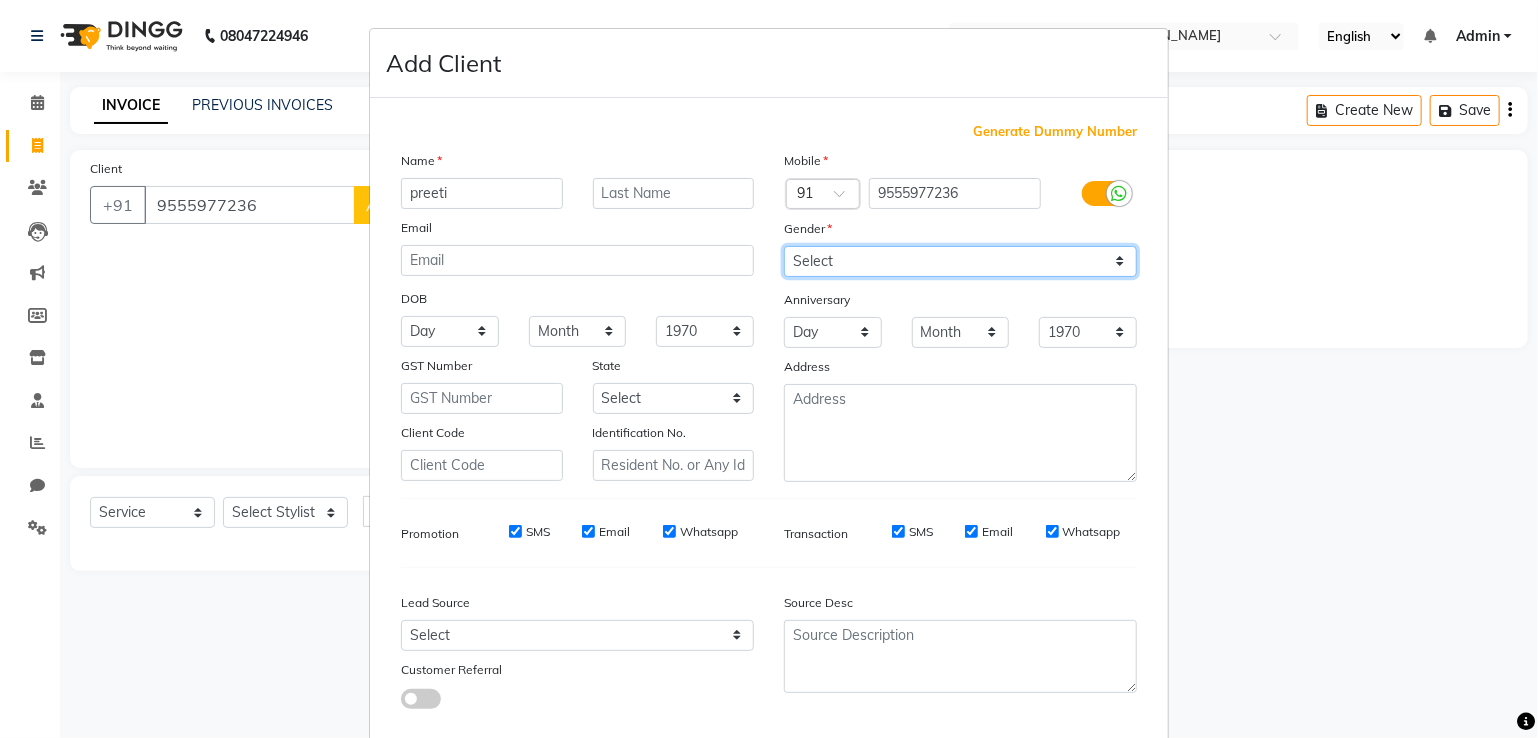 click on "Select [DEMOGRAPHIC_DATA] [DEMOGRAPHIC_DATA] Other Prefer Not To Say" at bounding box center (960, 261) 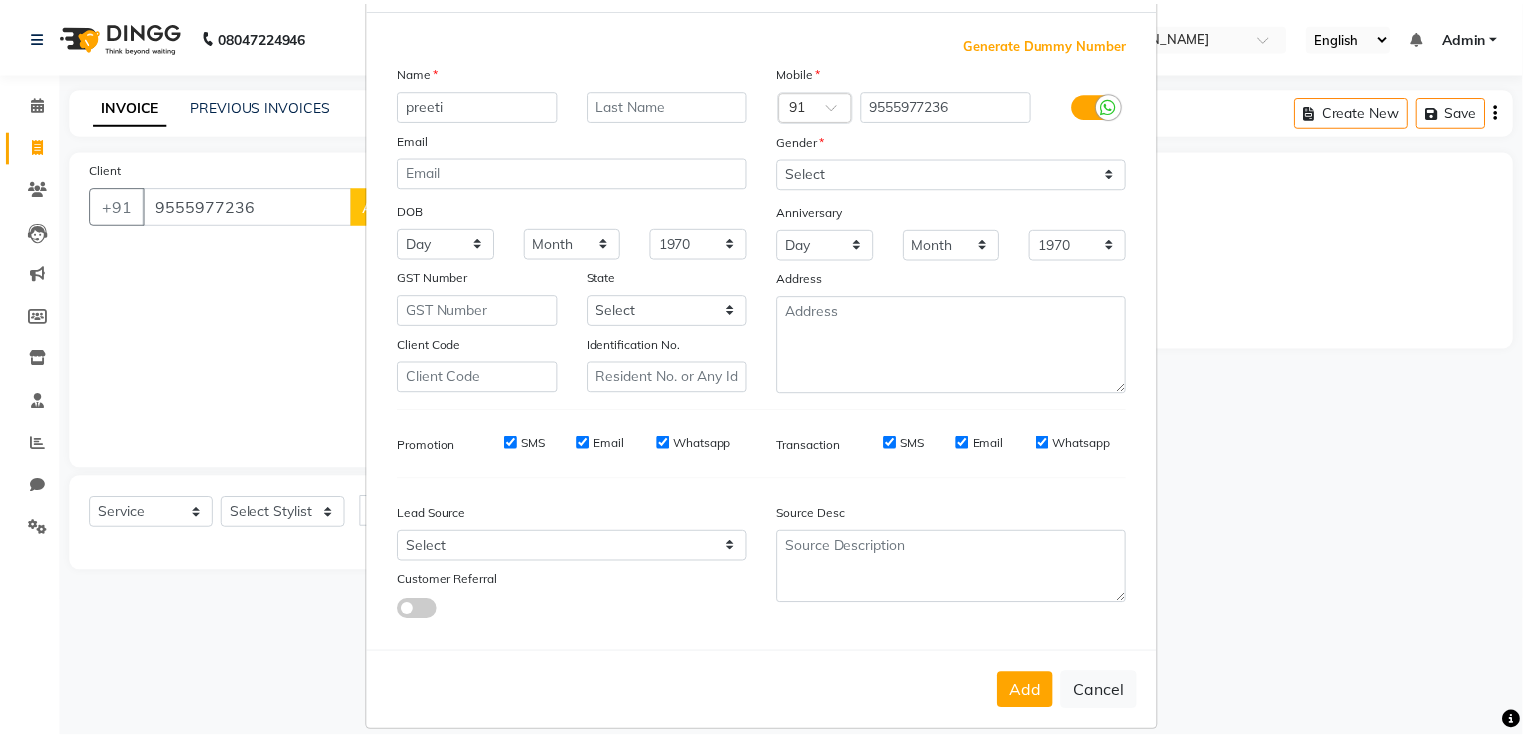 scroll, scrollTop: 118, scrollLeft: 0, axis: vertical 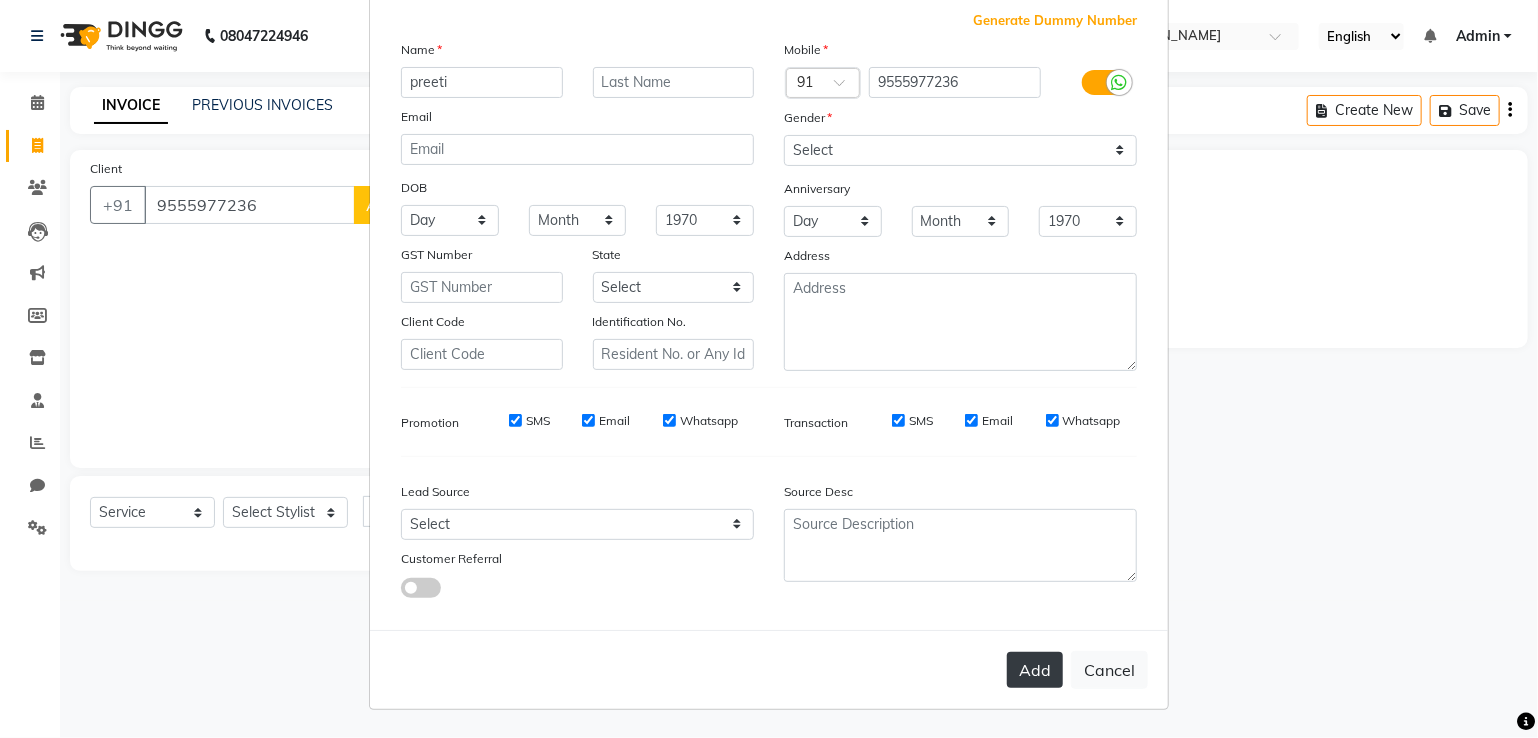 click on "Add" at bounding box center [1035, 670] 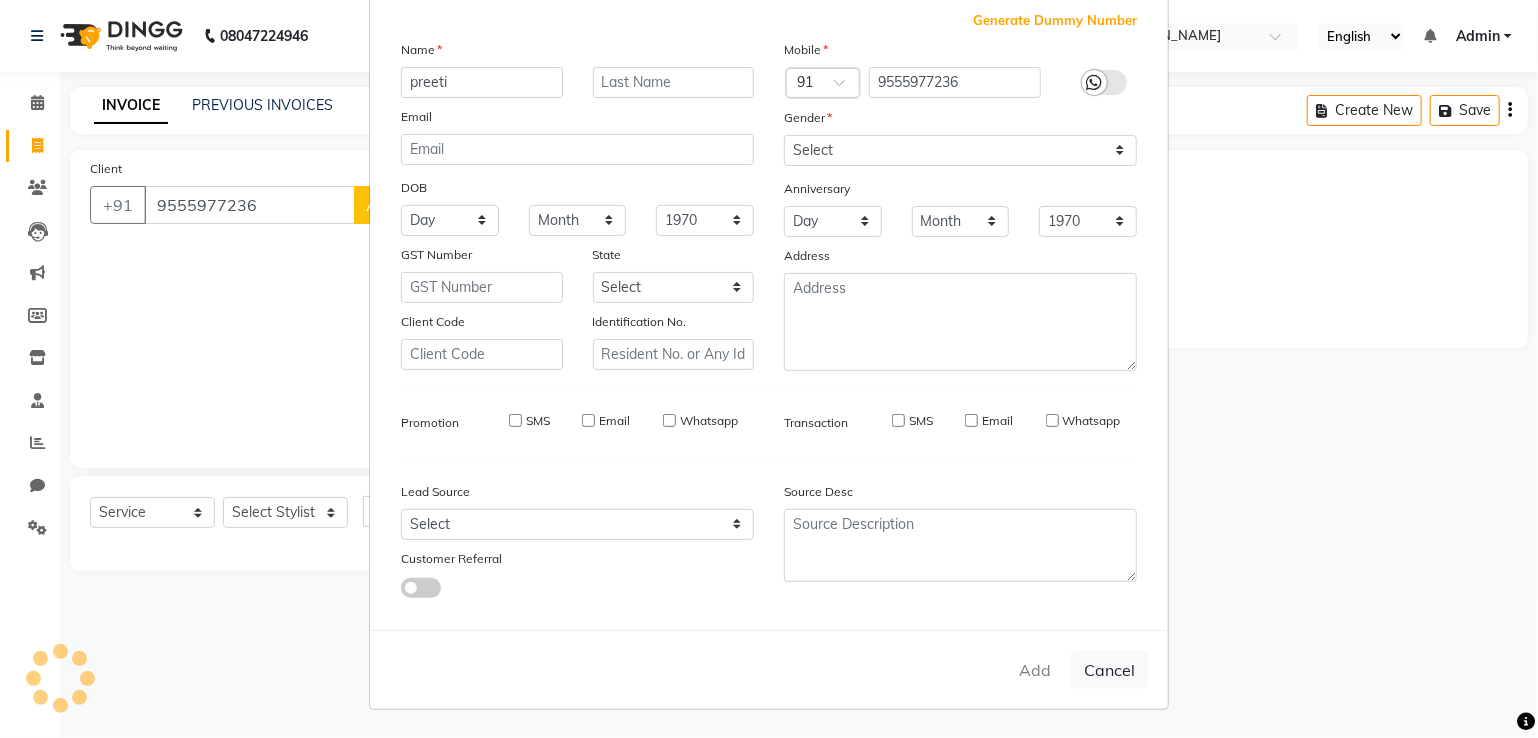 type 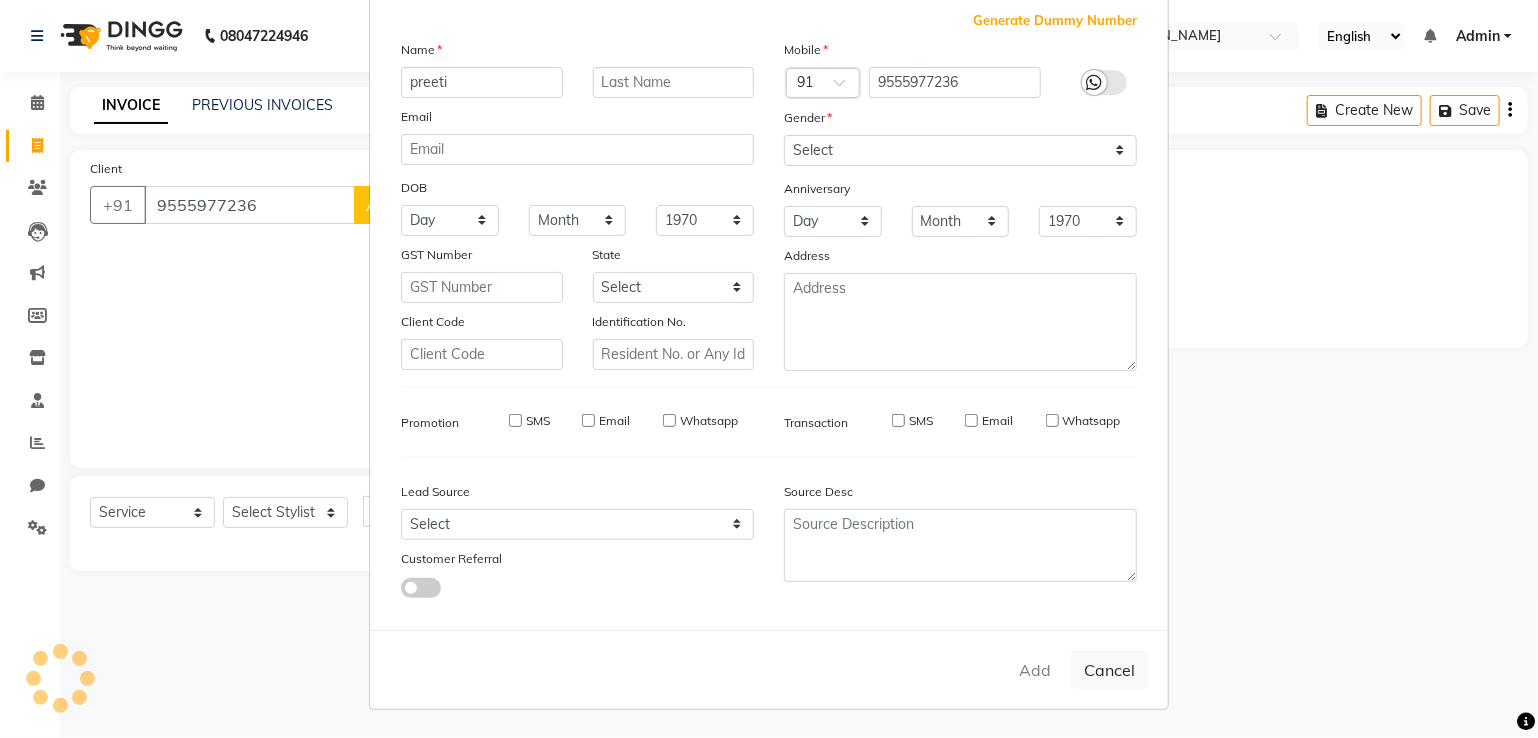 select 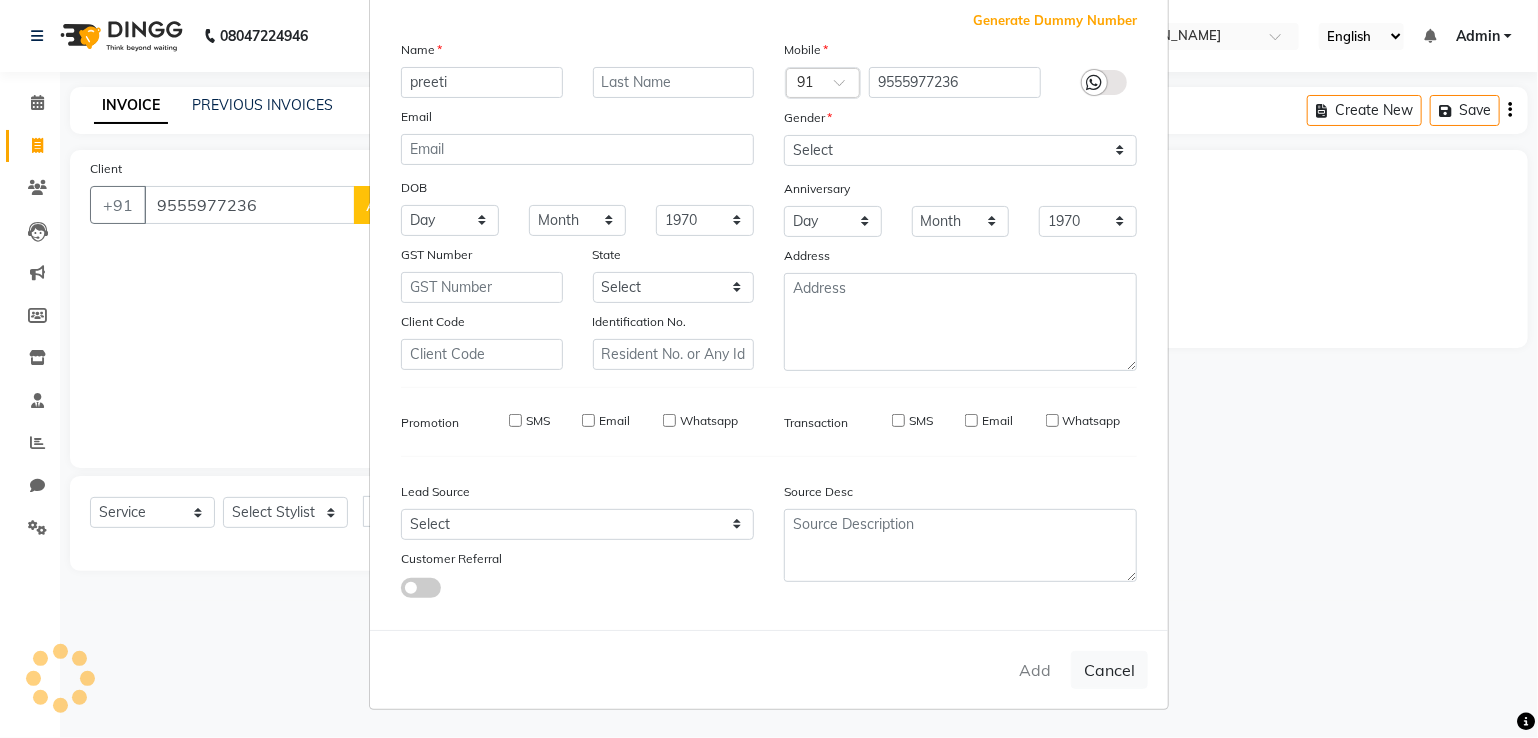 select 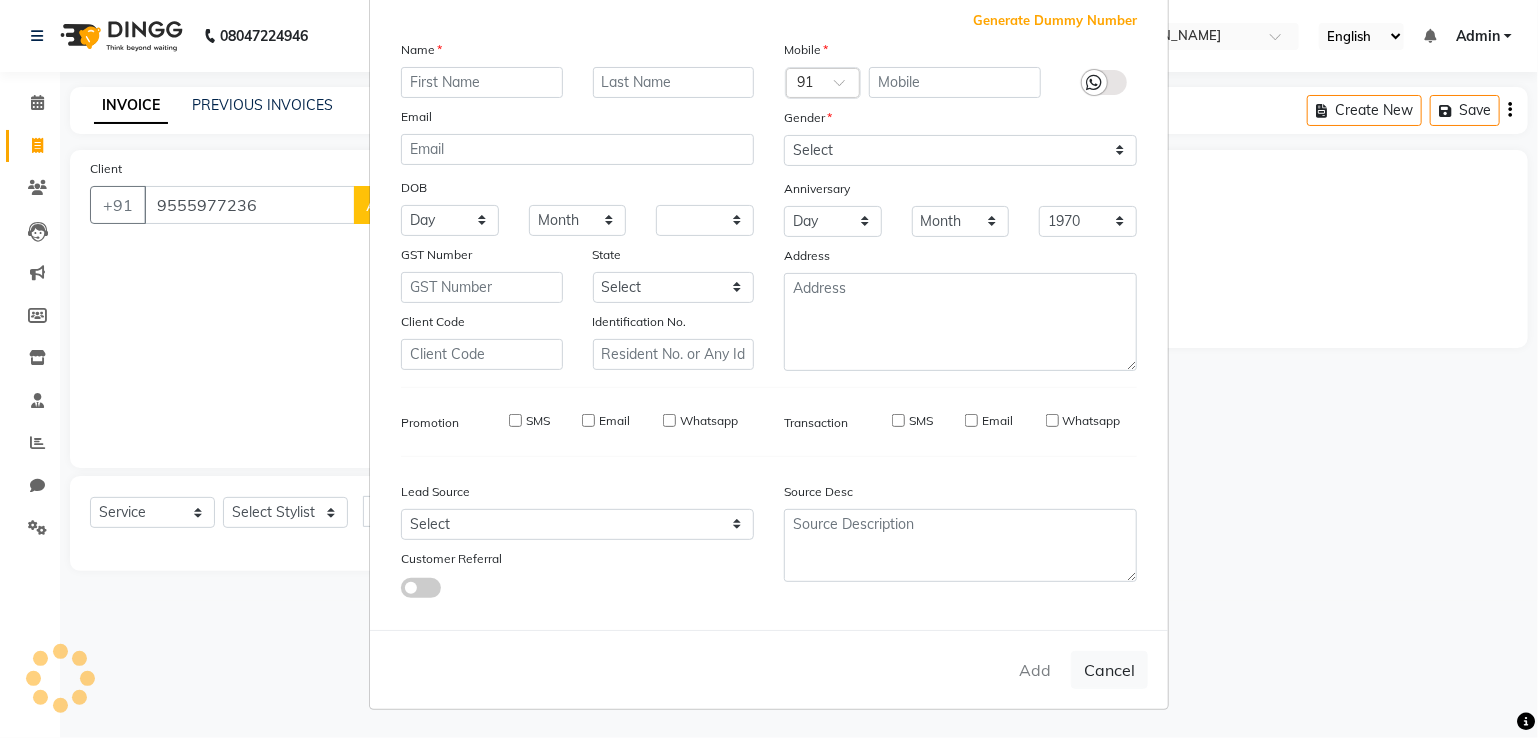 select 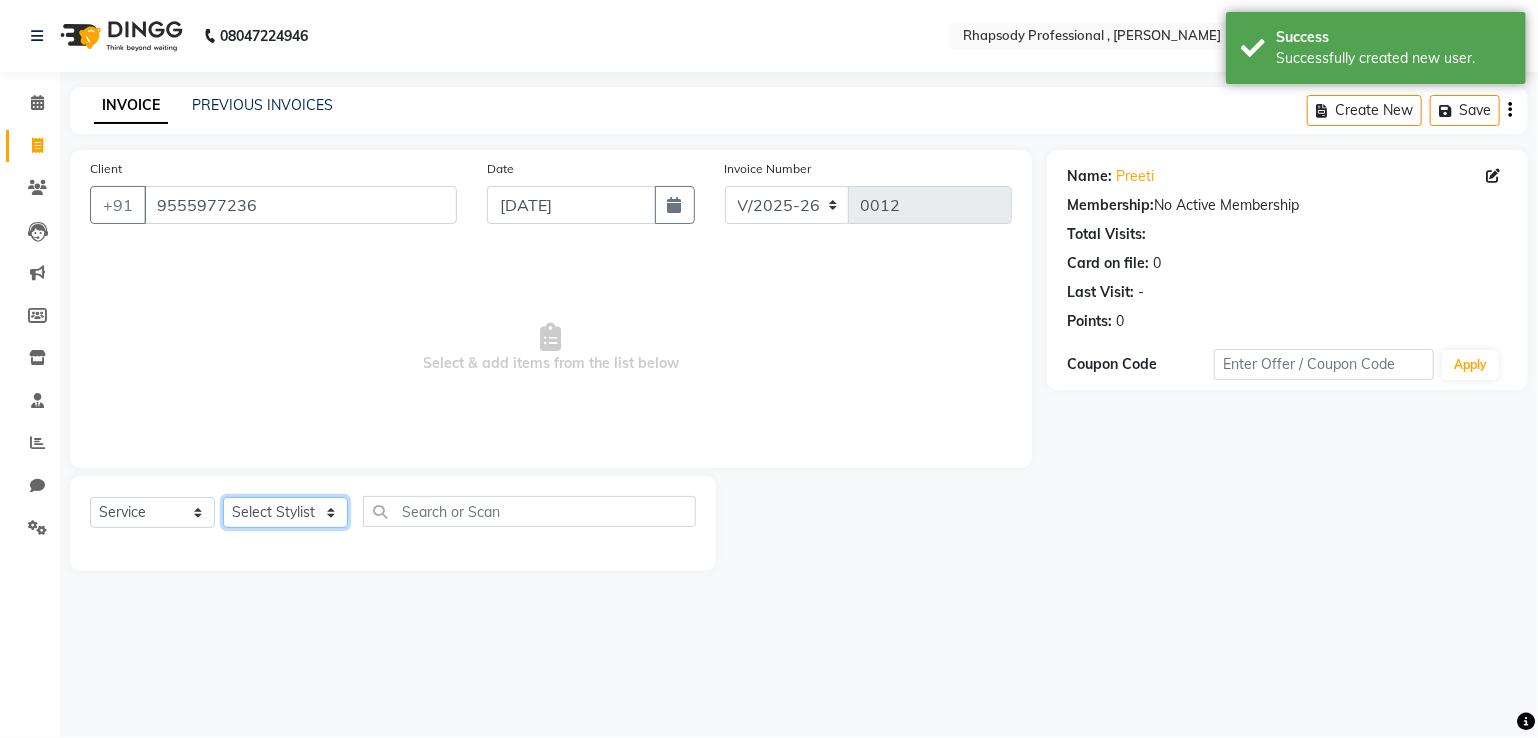 click on "Select Stylist [PERSON_NAME] [PERSON_NAME] Manager [PERSON_NAME] [PERSON_NAME] Santosh [PERSON_NAME] [PERSON_NAME]" 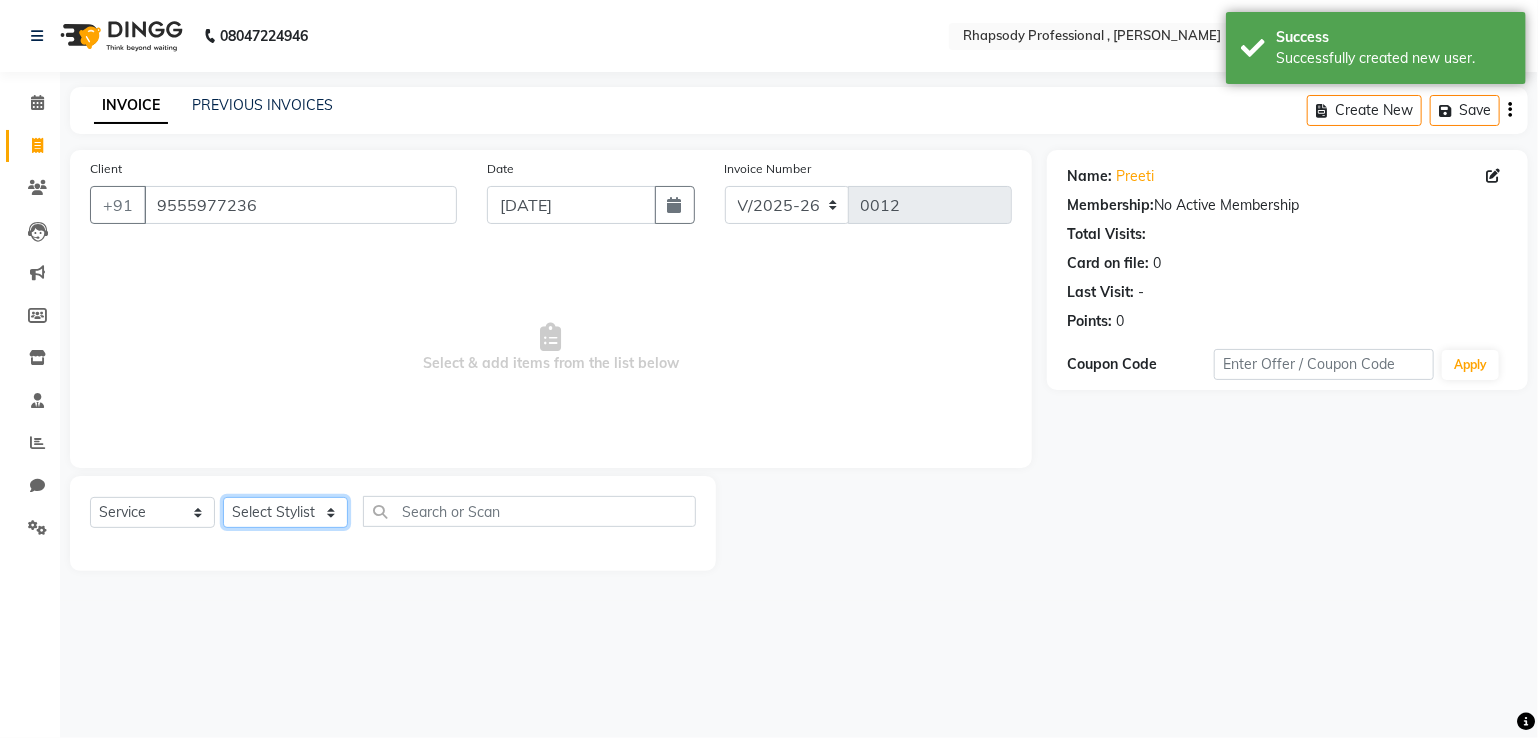 select on "85669" 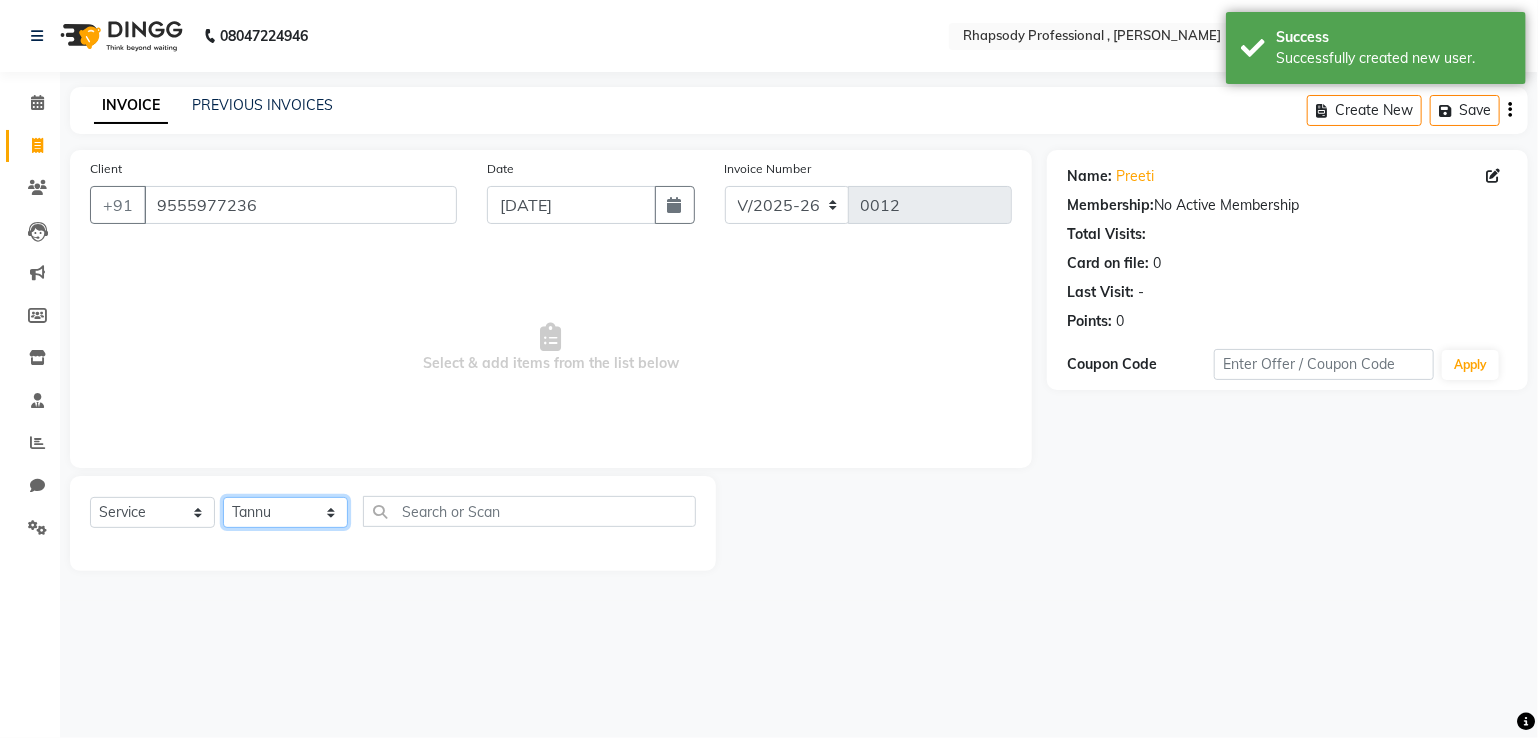 click on "Select Stylist [PERSON_NAME] [PERSON_NAME] Manager [PERSON_NAME] [PERSON_NAME] Santosh [PERSON_NAME] [PERSON_NAME]" 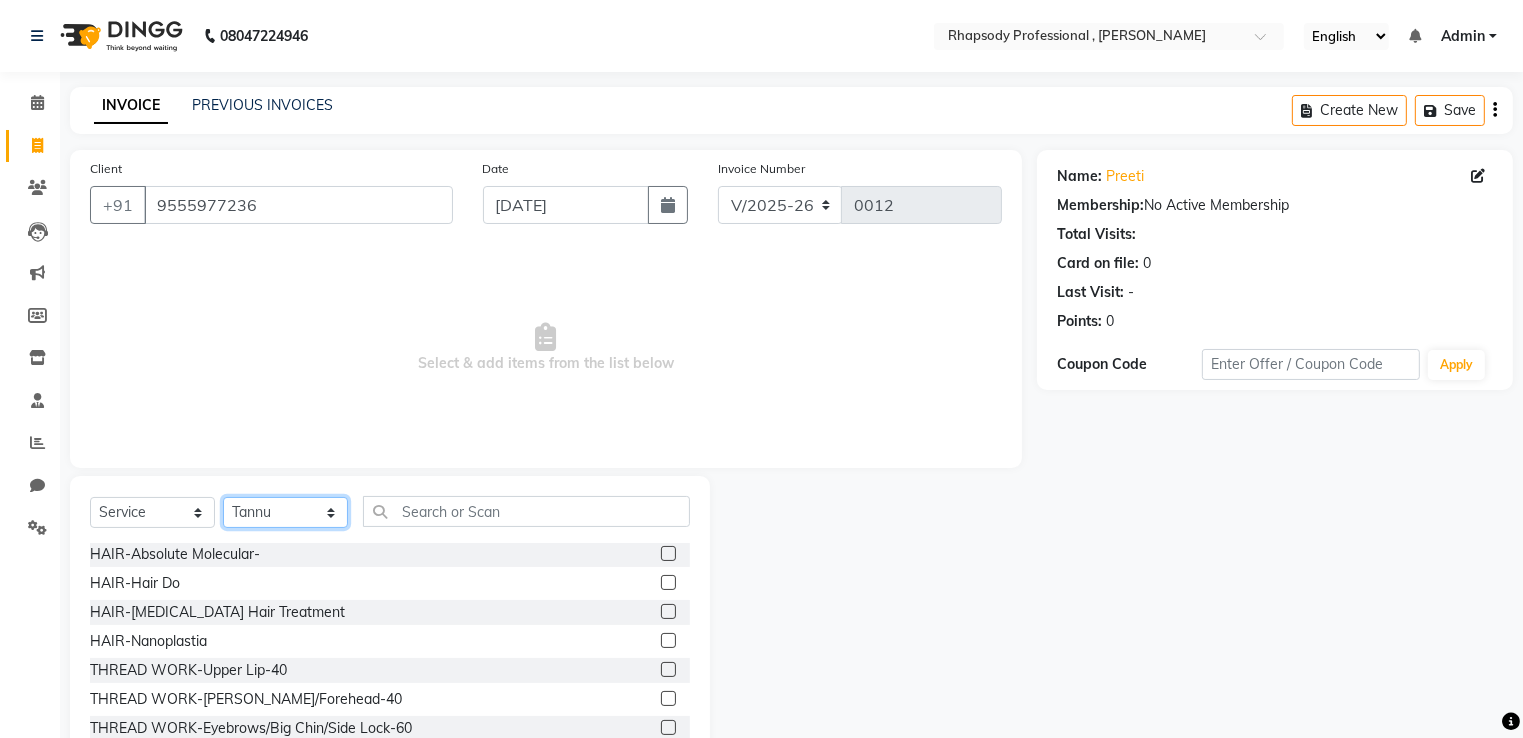 scroll, scrollTop: 872, scrollLeft: 0, axis: vertical 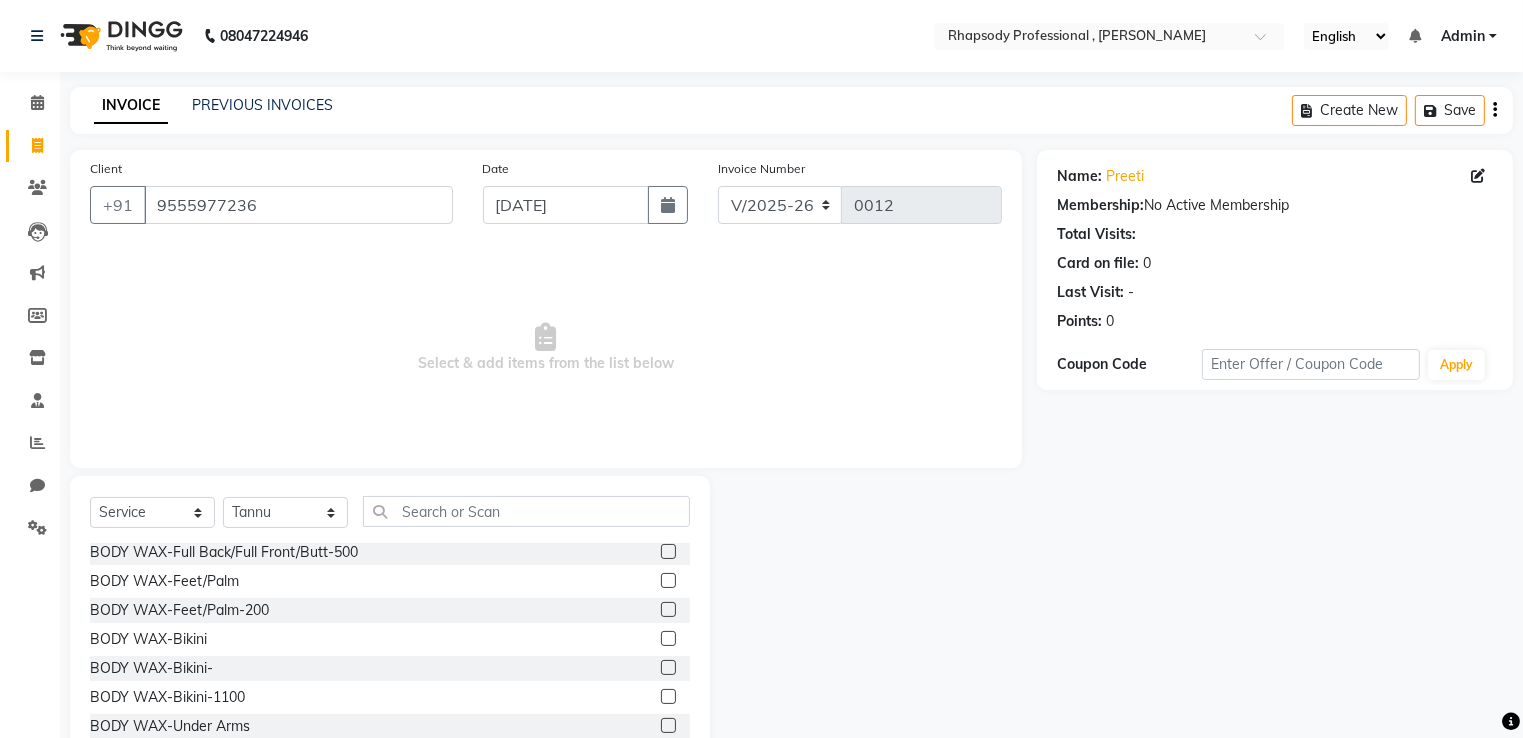 click 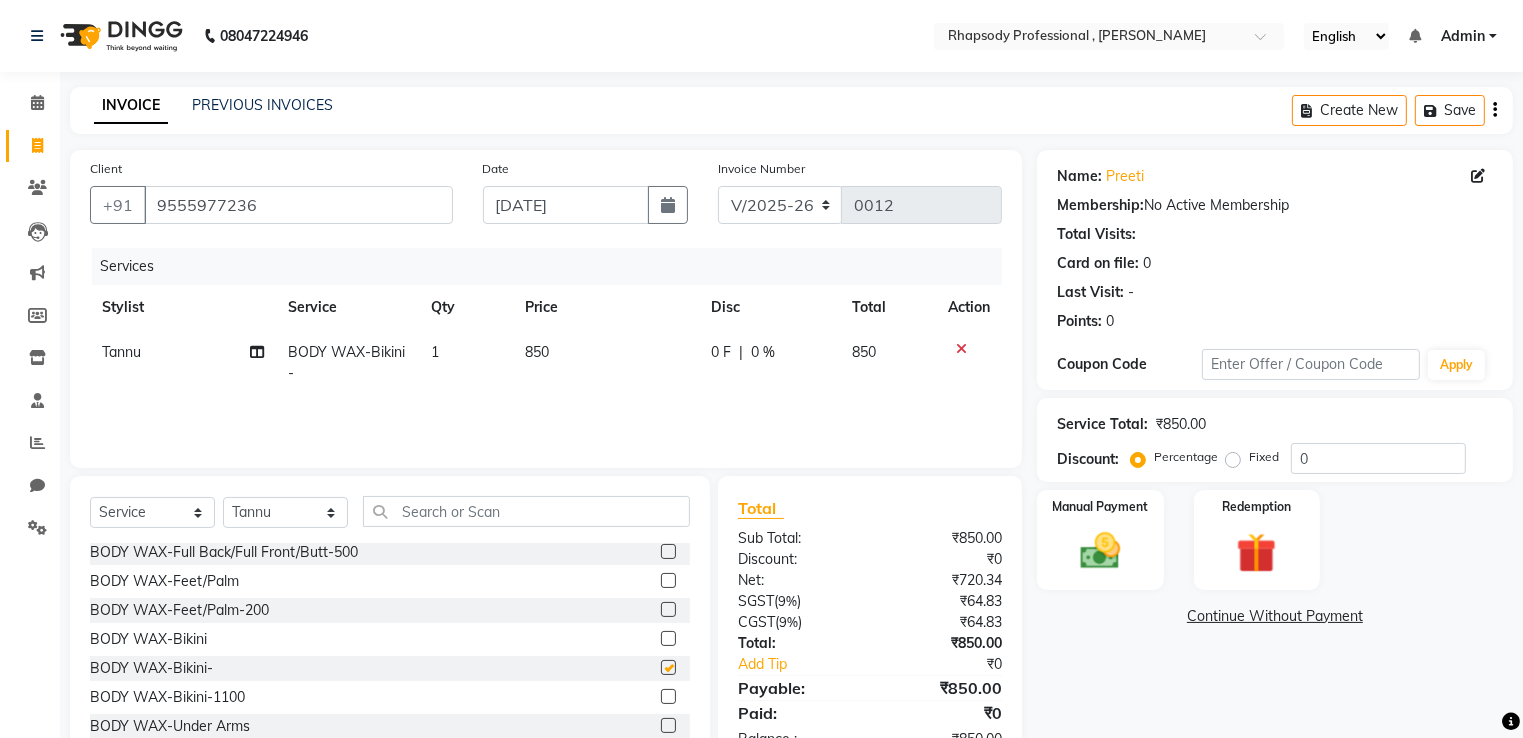 checkbox on "false" 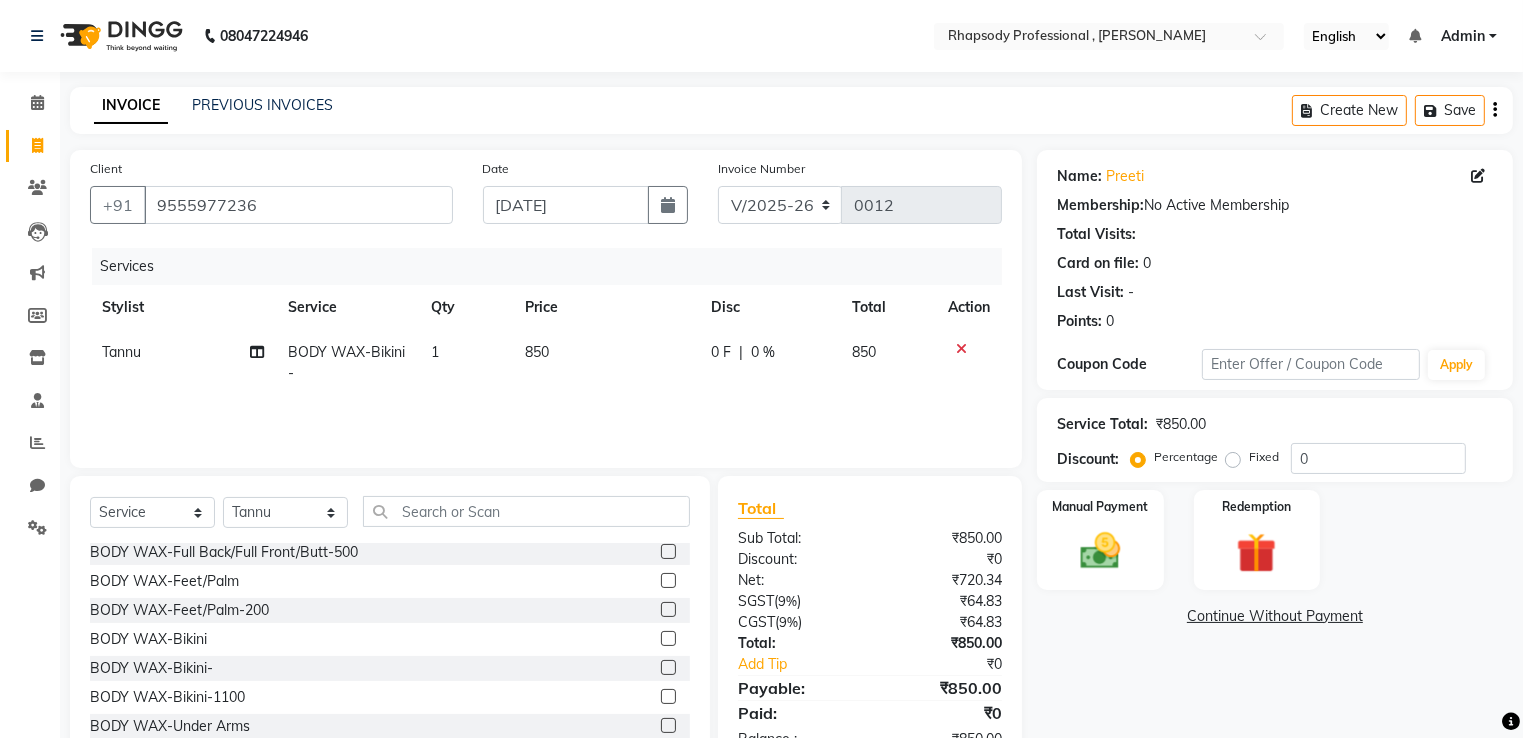 click 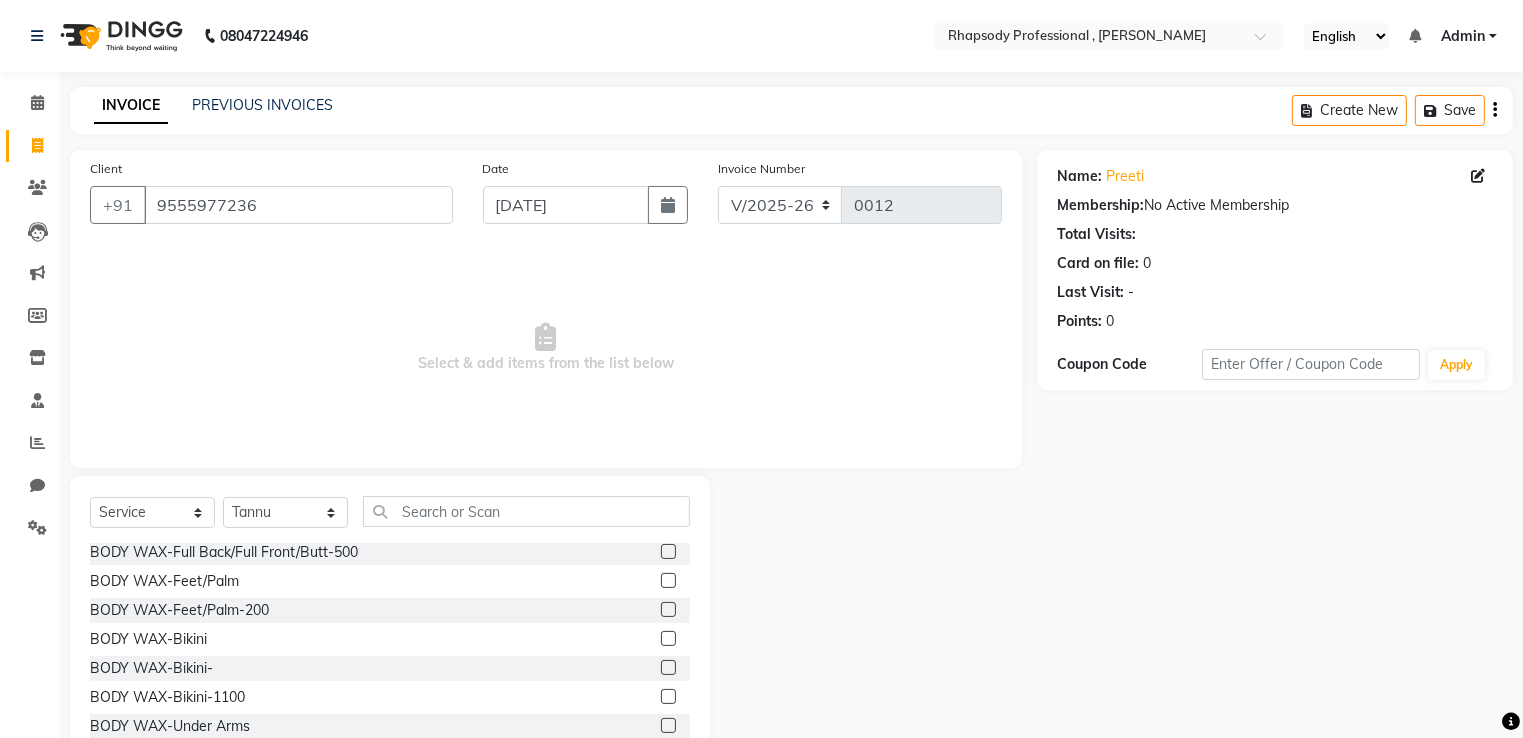 click 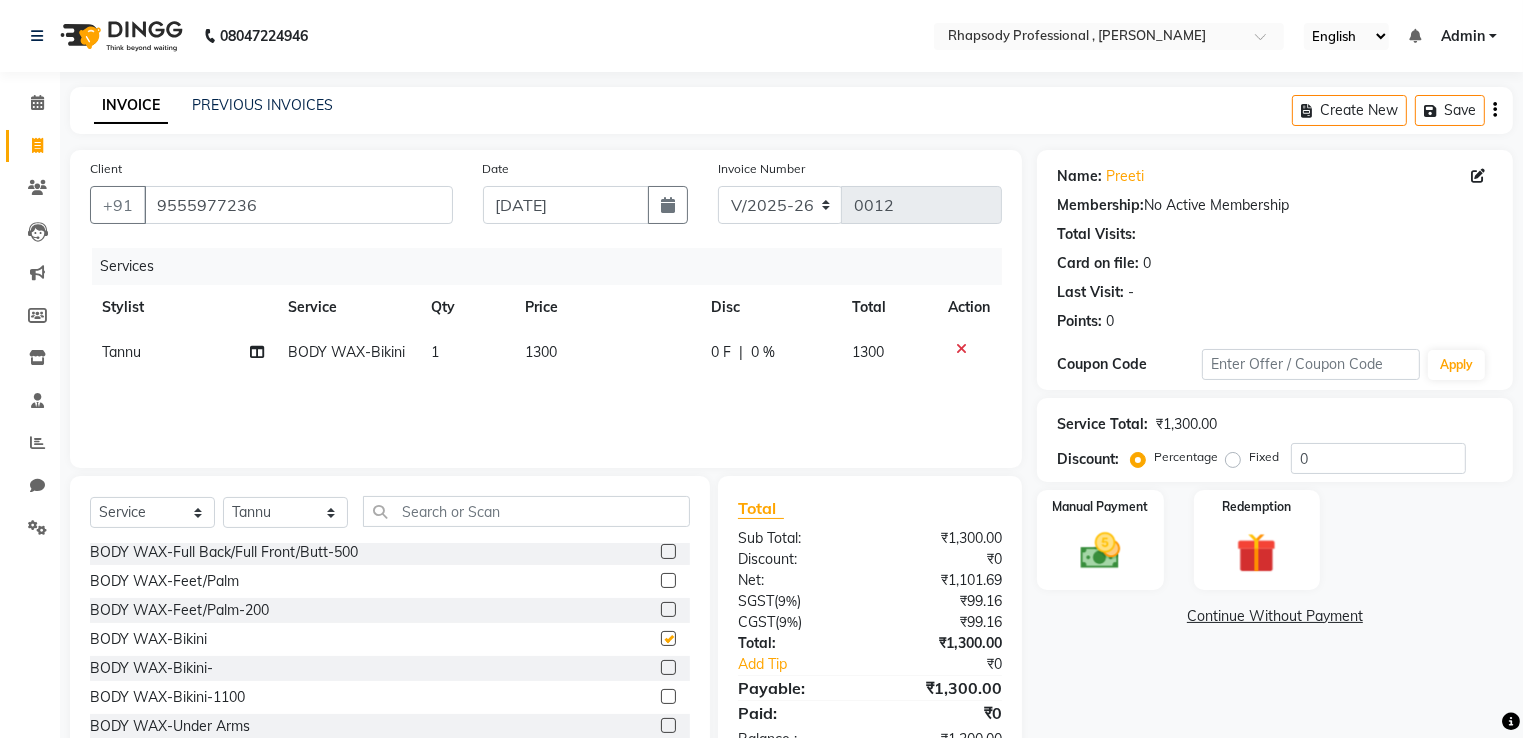 checkbox on "false" 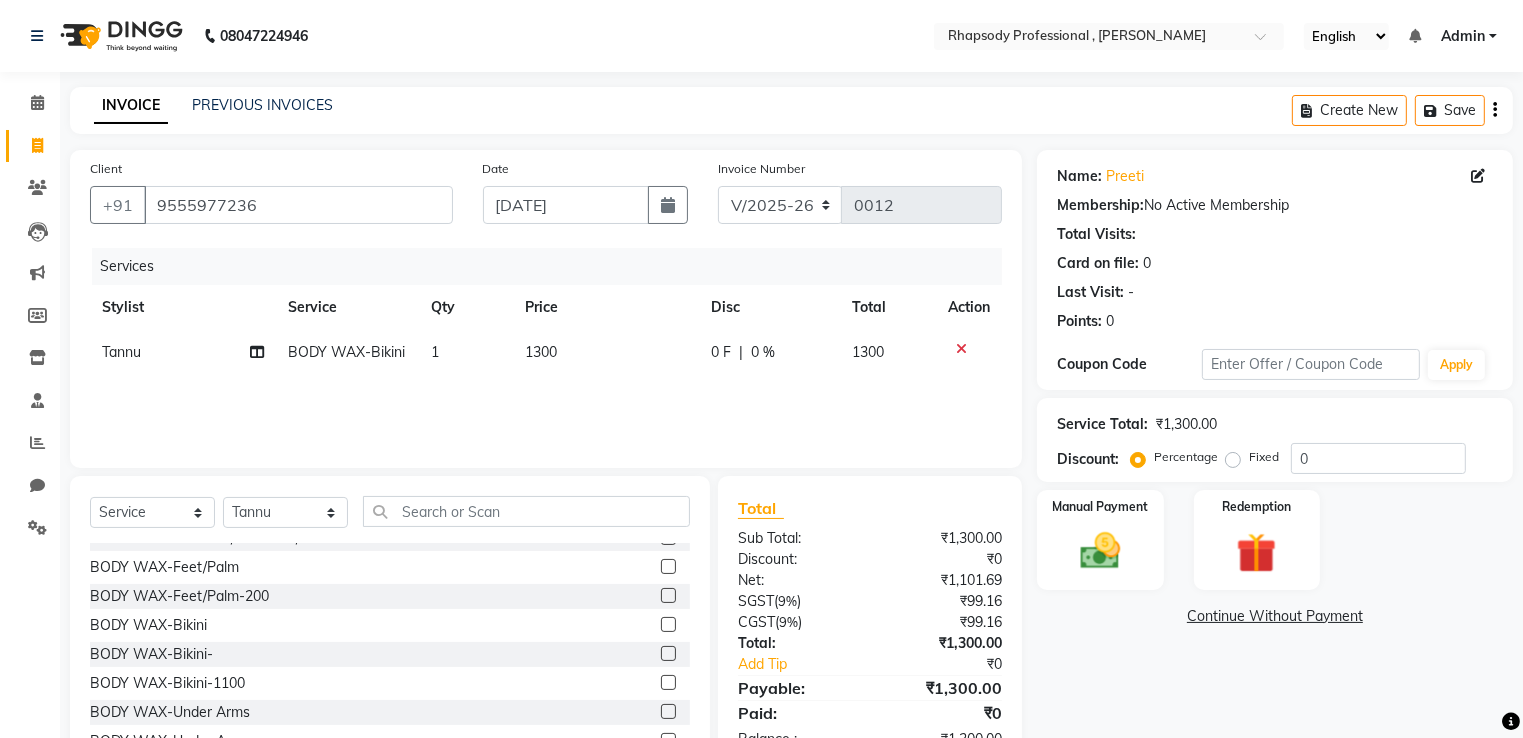 scroll, scrollTop: 1235, scrollLeft: 0, axis: vertical 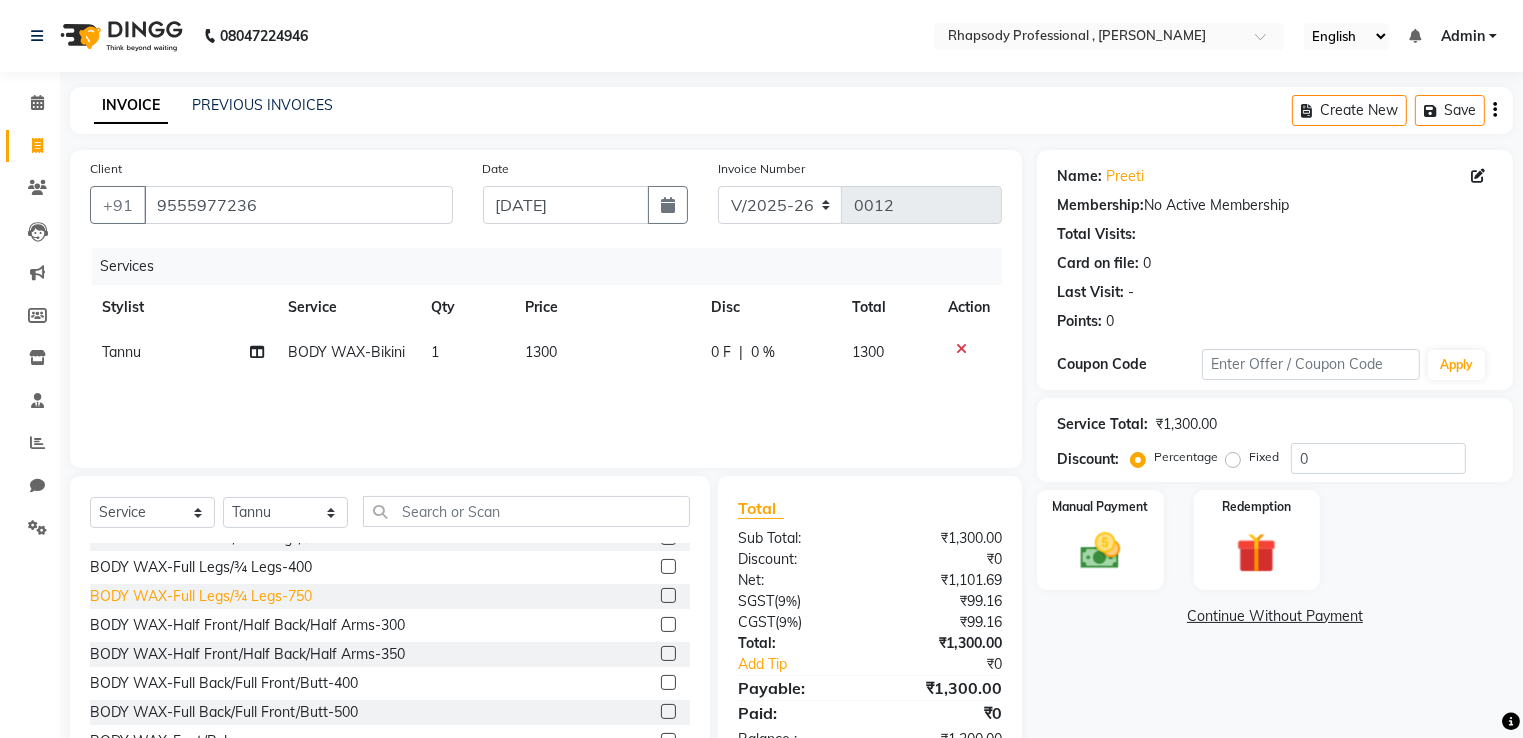 click on "BODY WAX-Full Legs/¾ Legs-750" 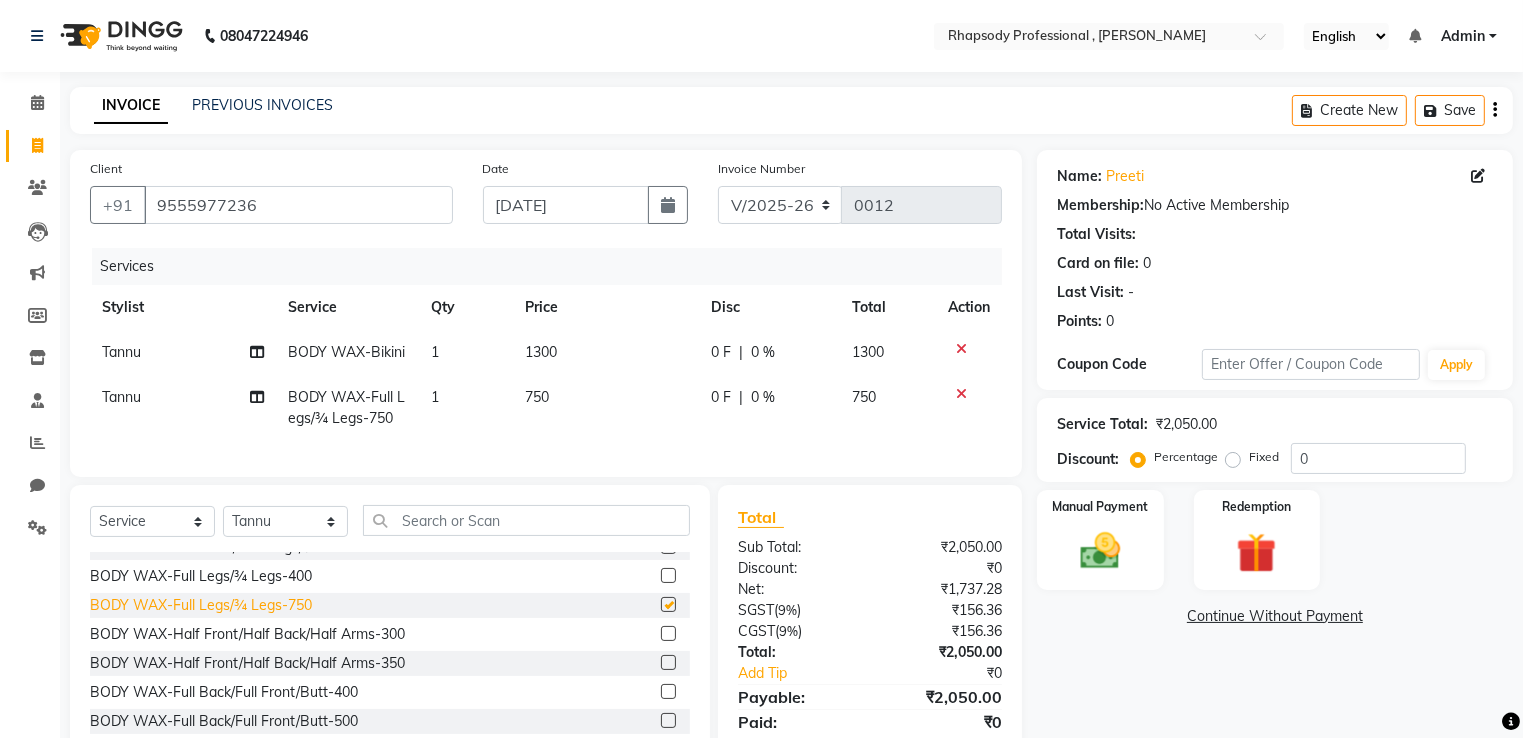 checkbox on "false" 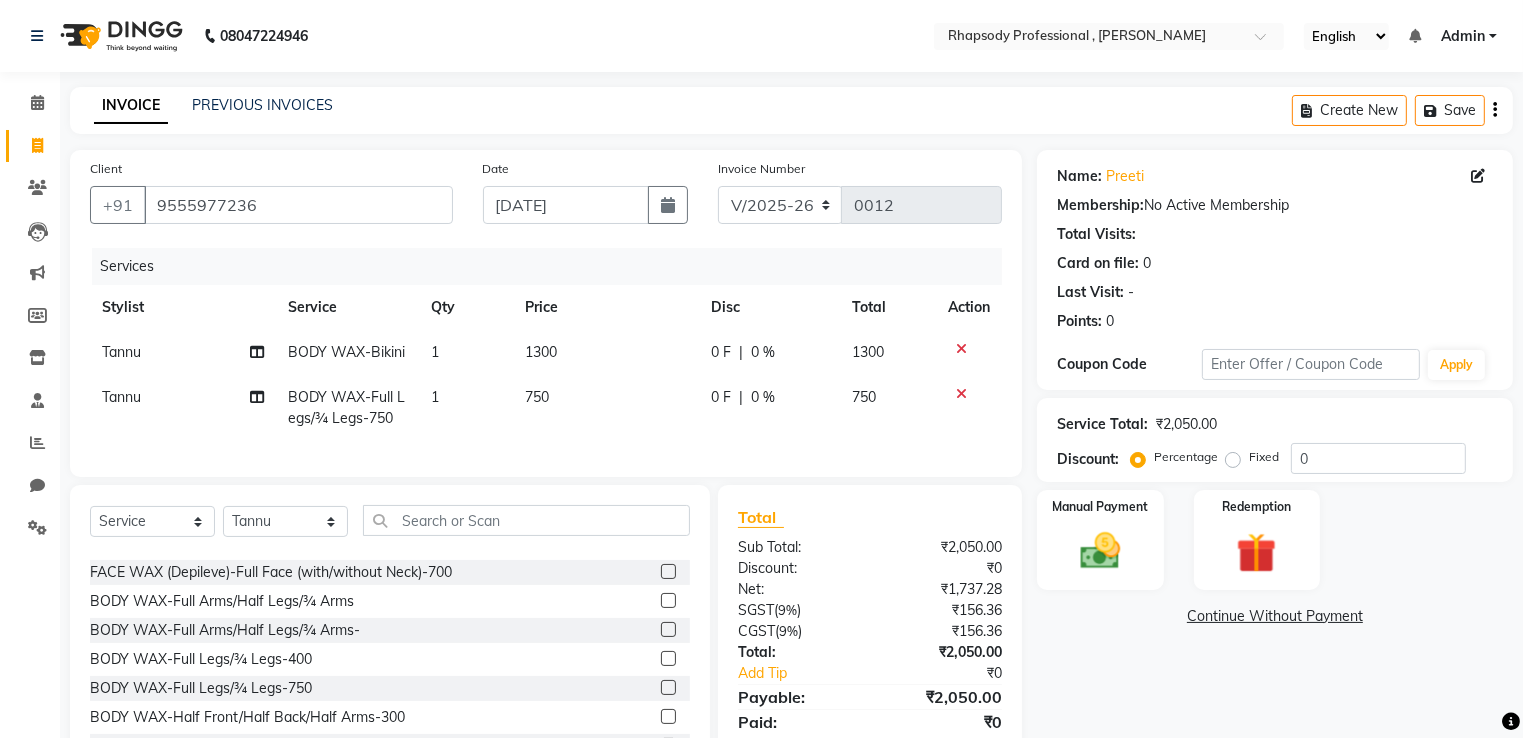 scroll, scrollTop: 1093, scrollLeft: 0, axis: vertical 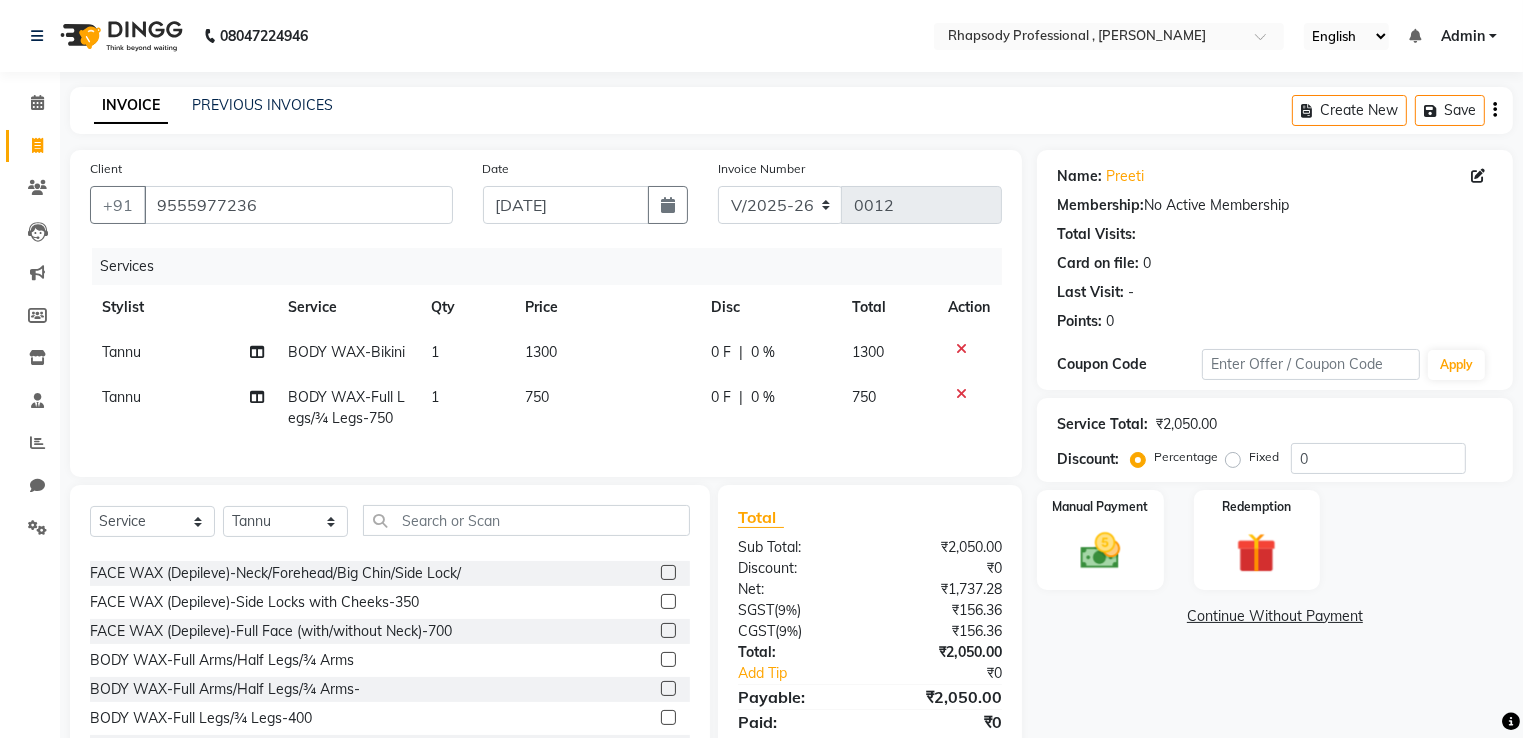 click 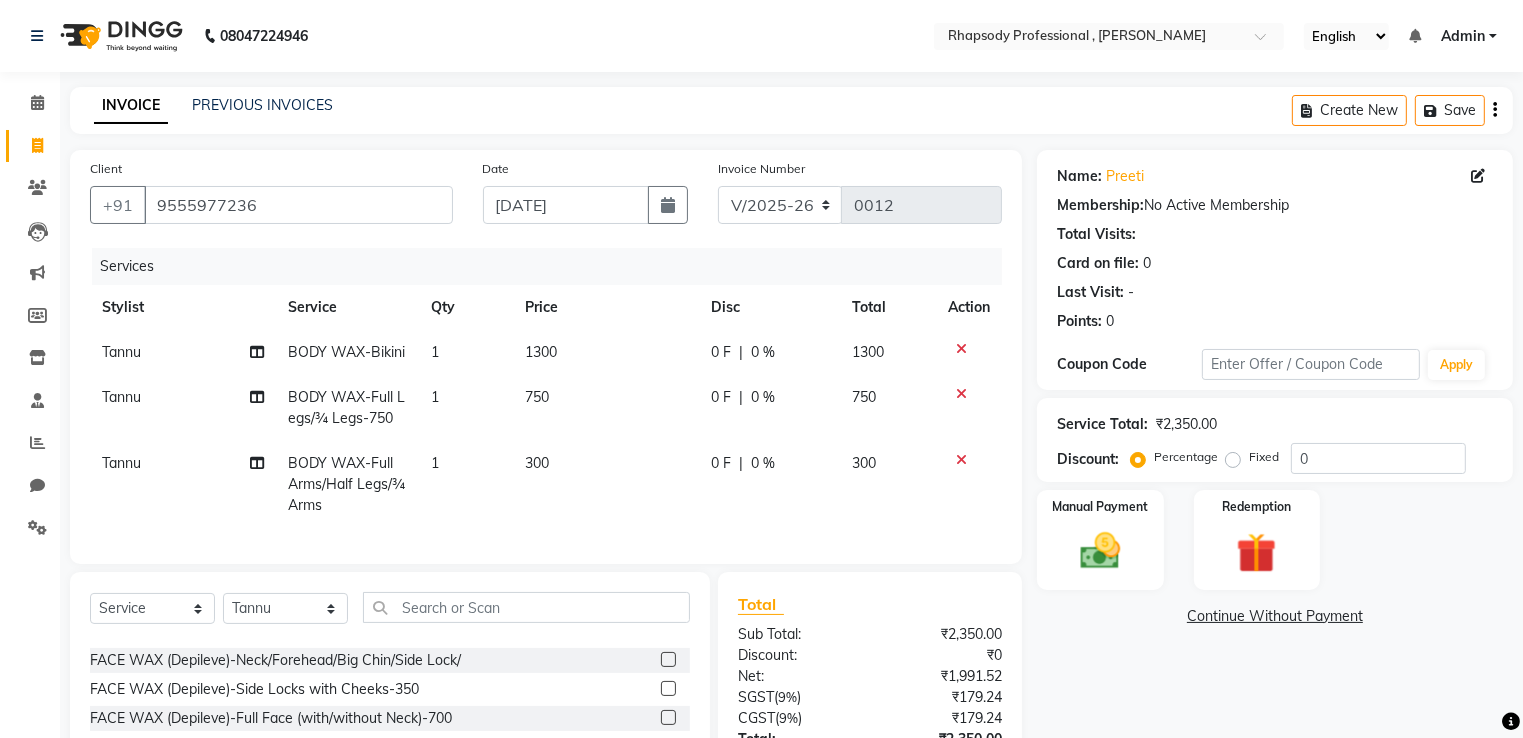 click 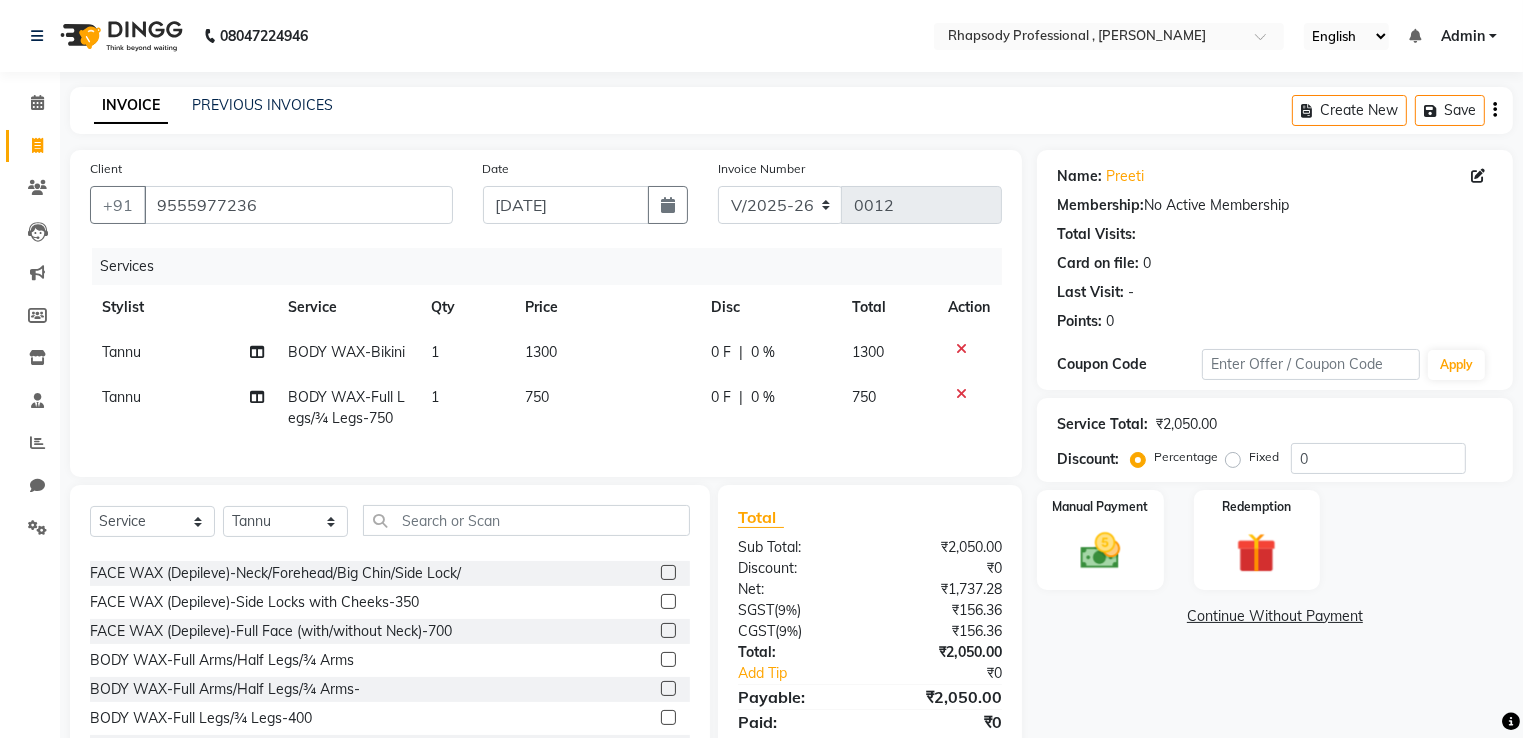 click 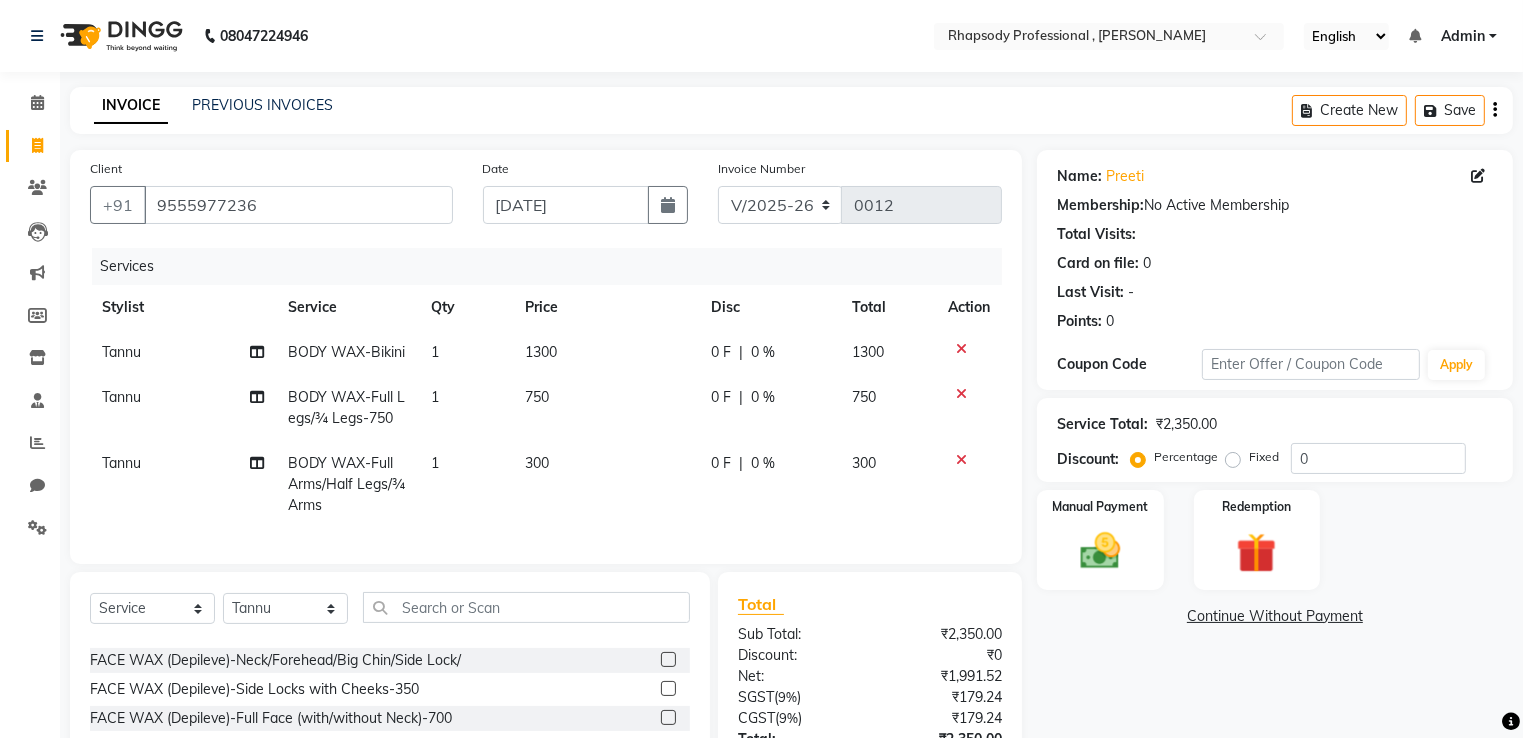 checkbox on "false" 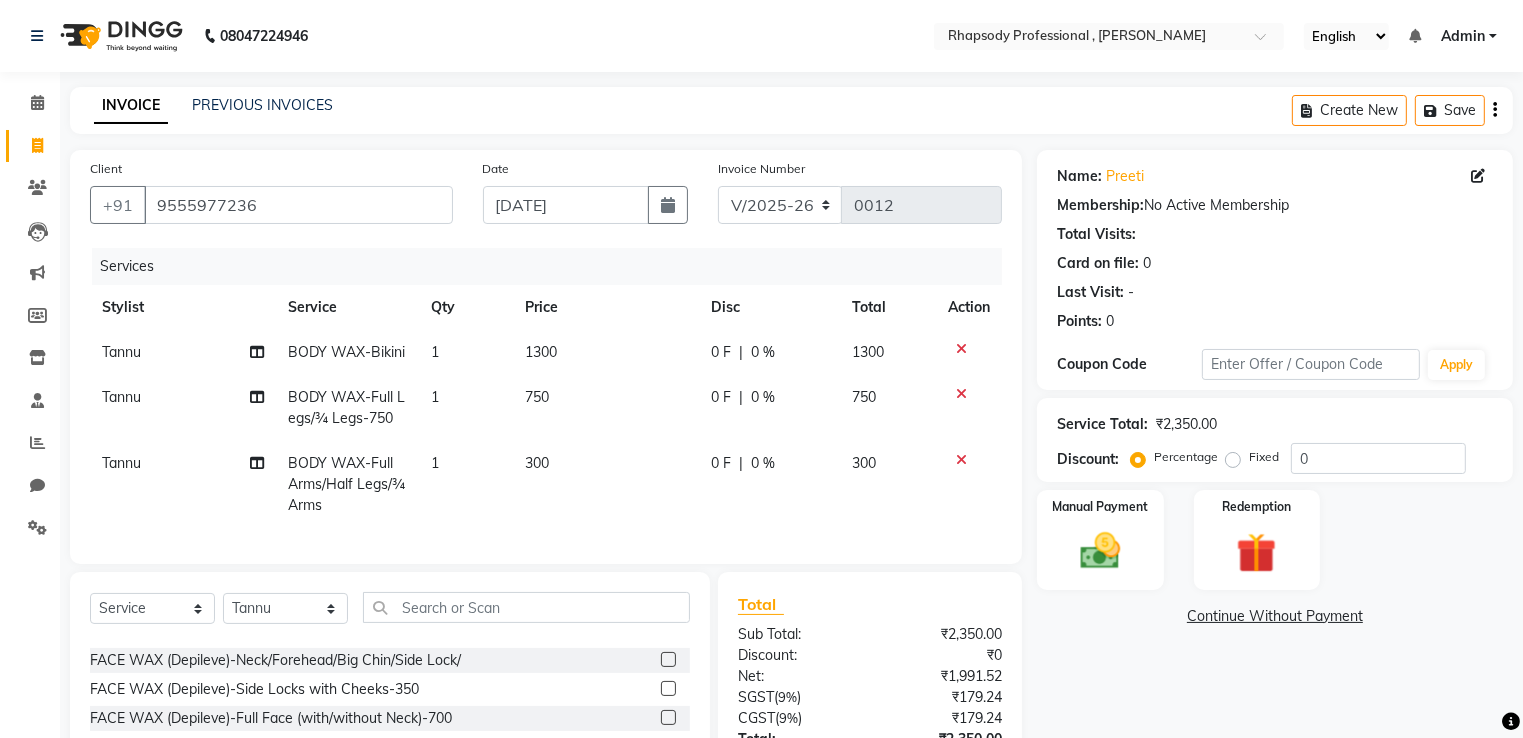 click 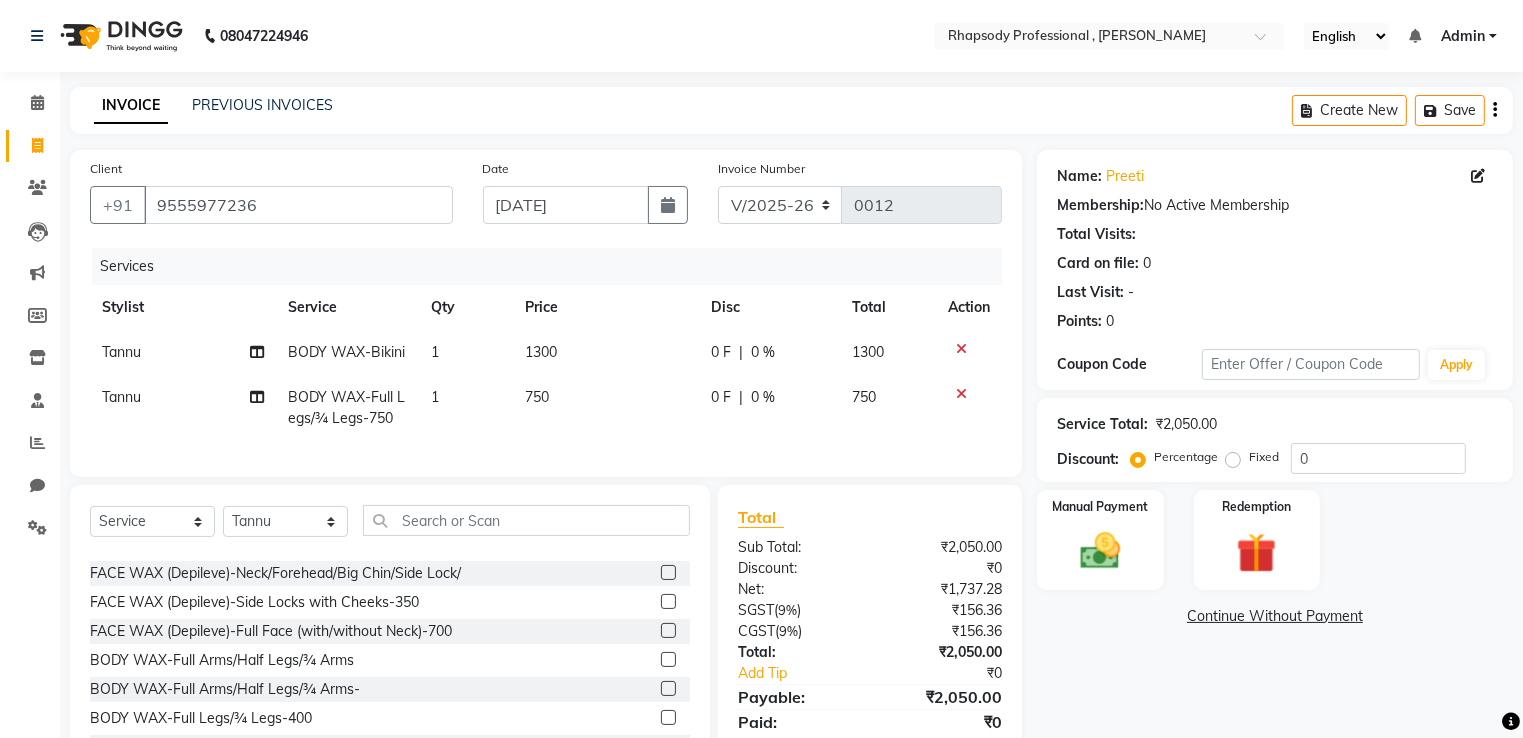 click 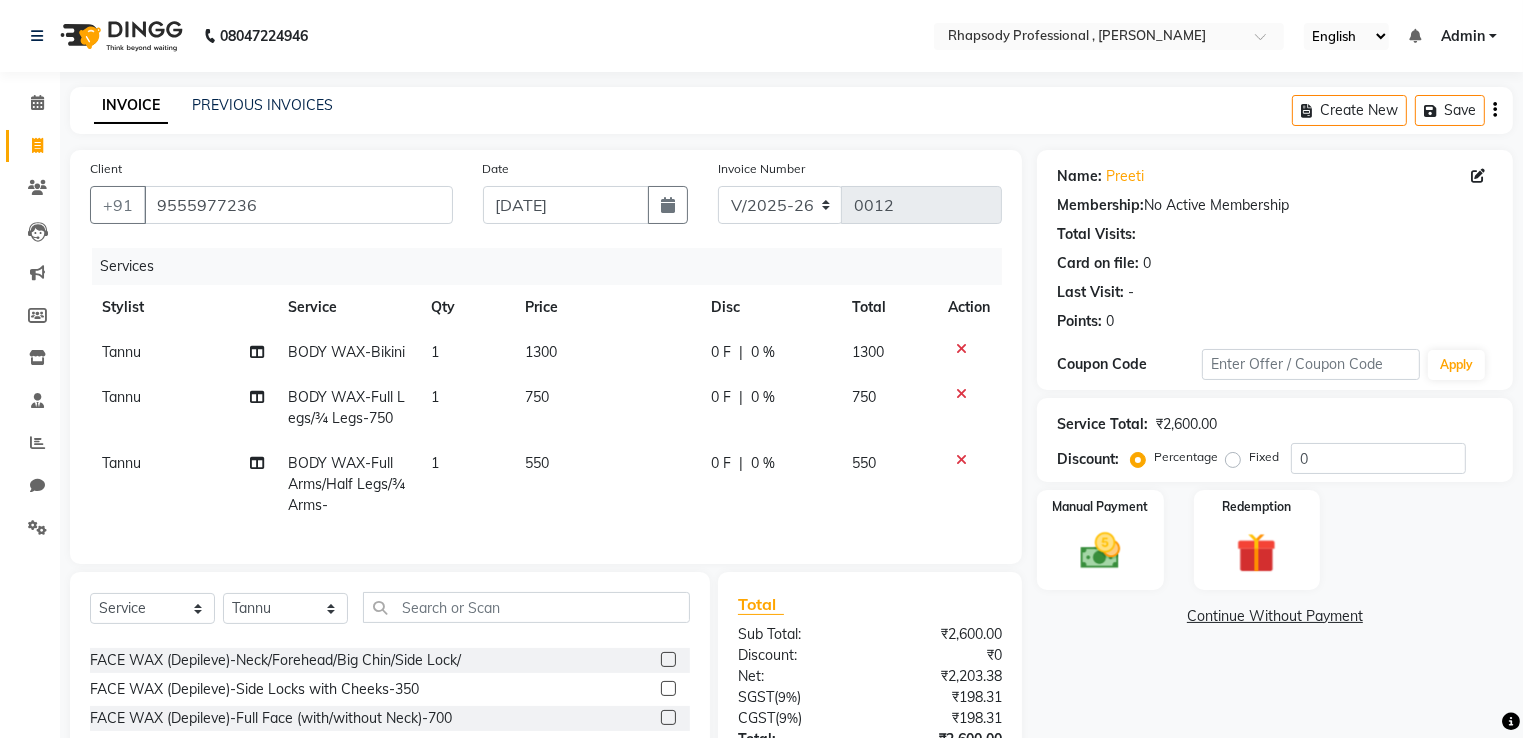 checkbox on "false" 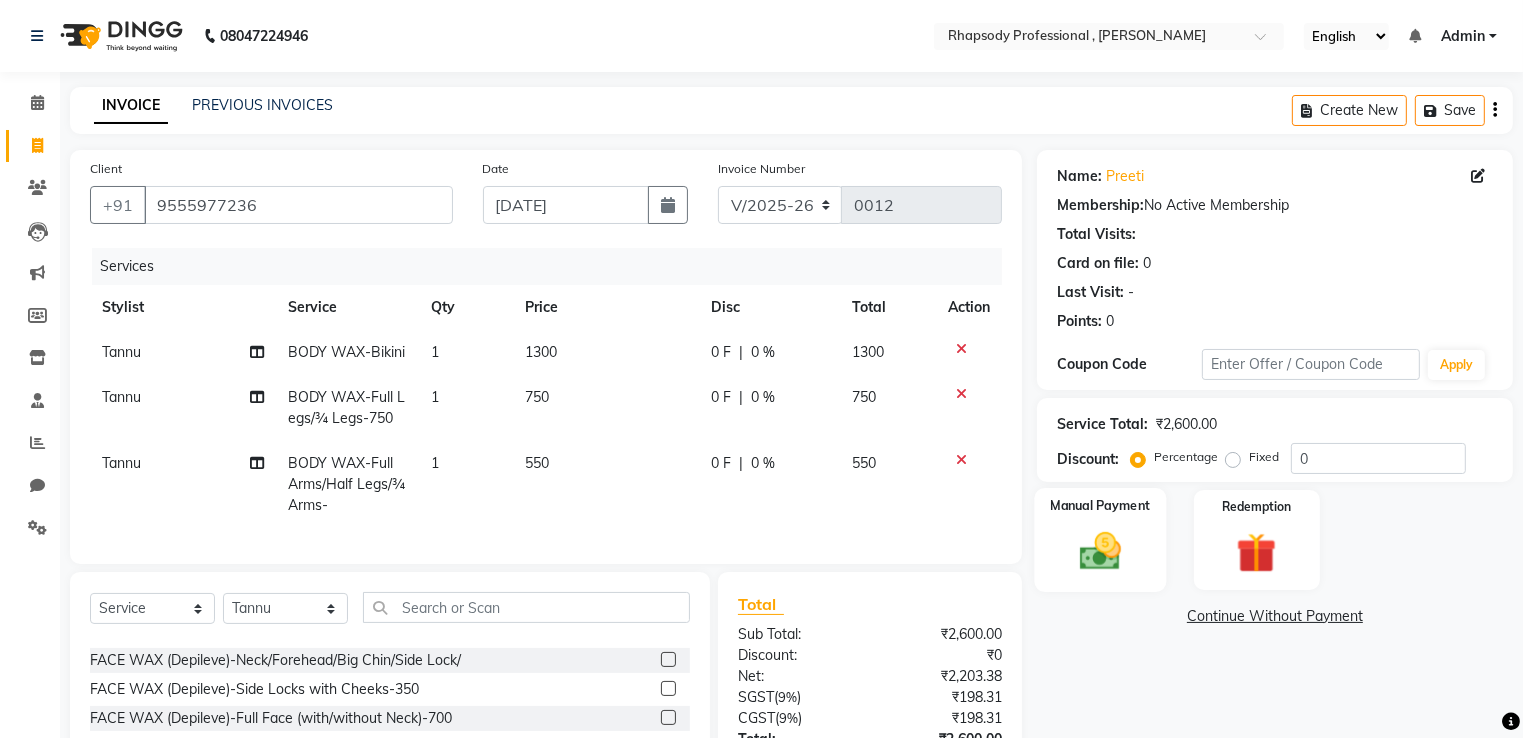 click 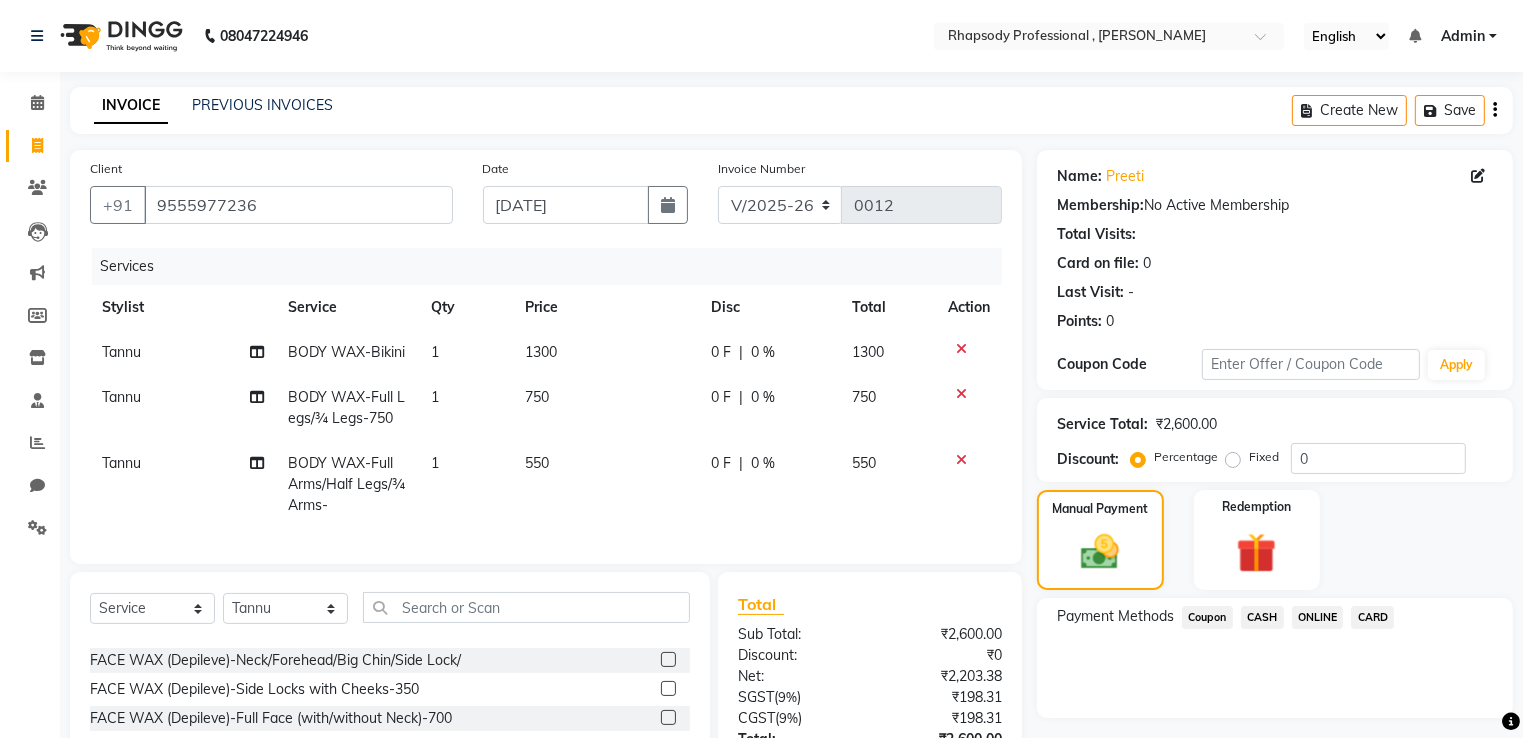 click on "CASH" 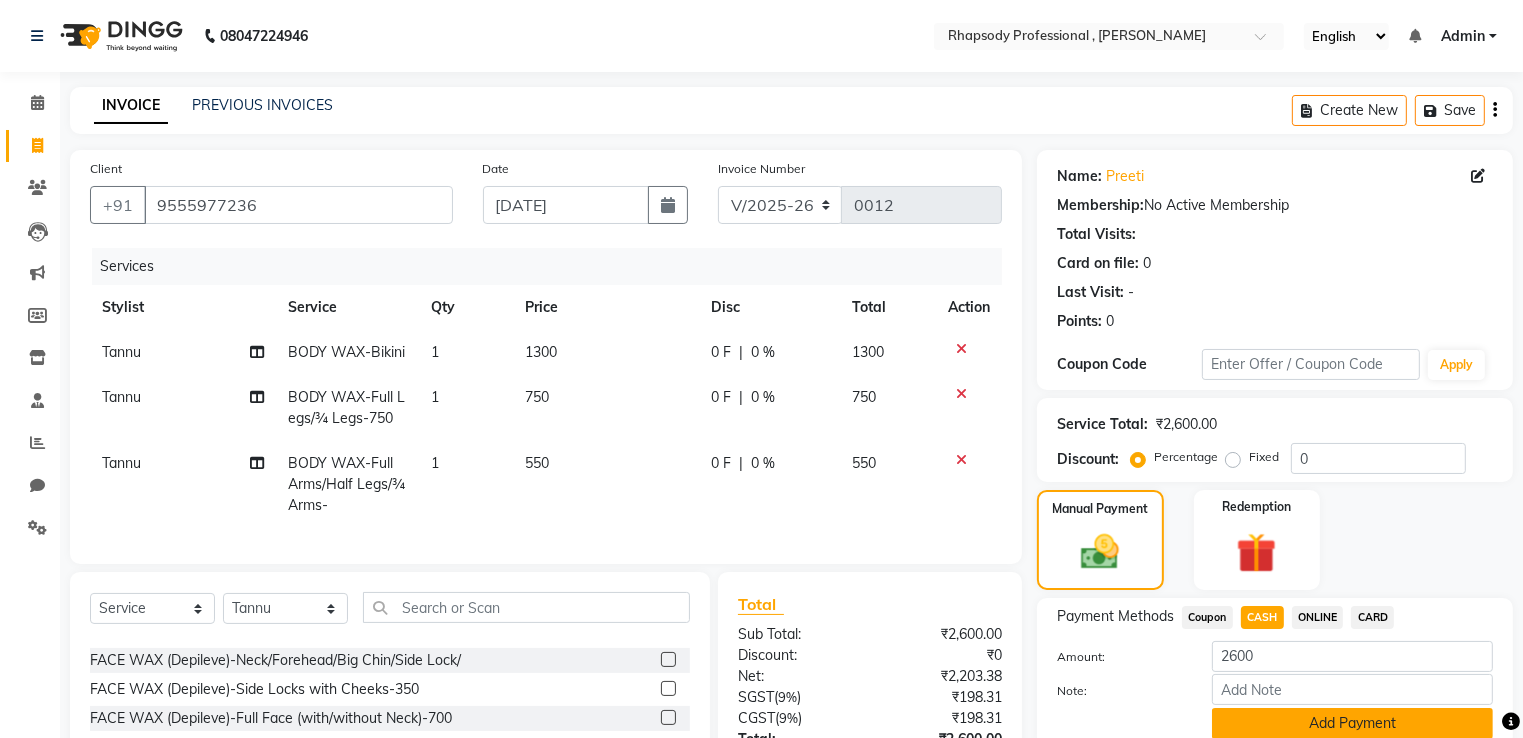 click on "Add Payment" 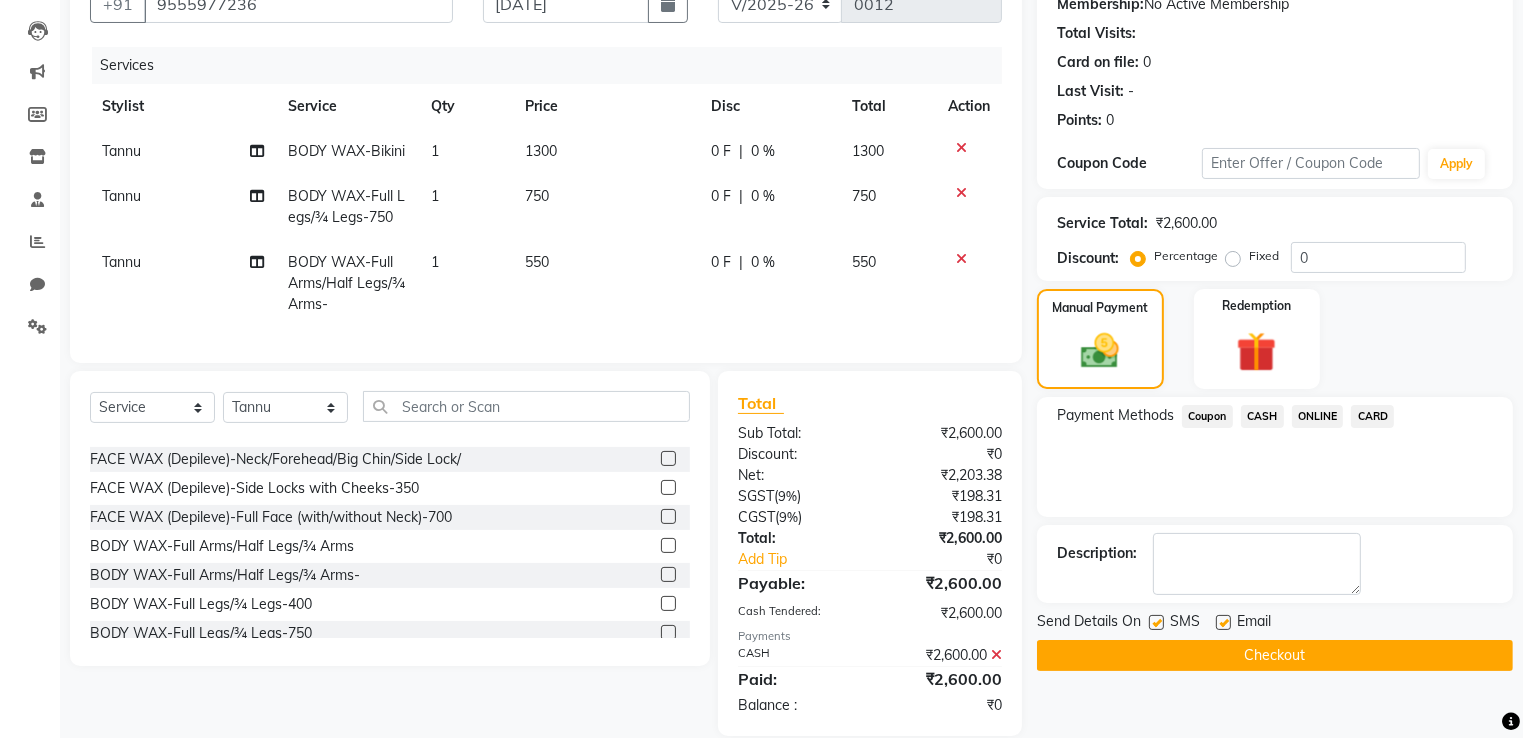 scroll, scrollTop: 244, scrollLeft: 0, axis: vertical 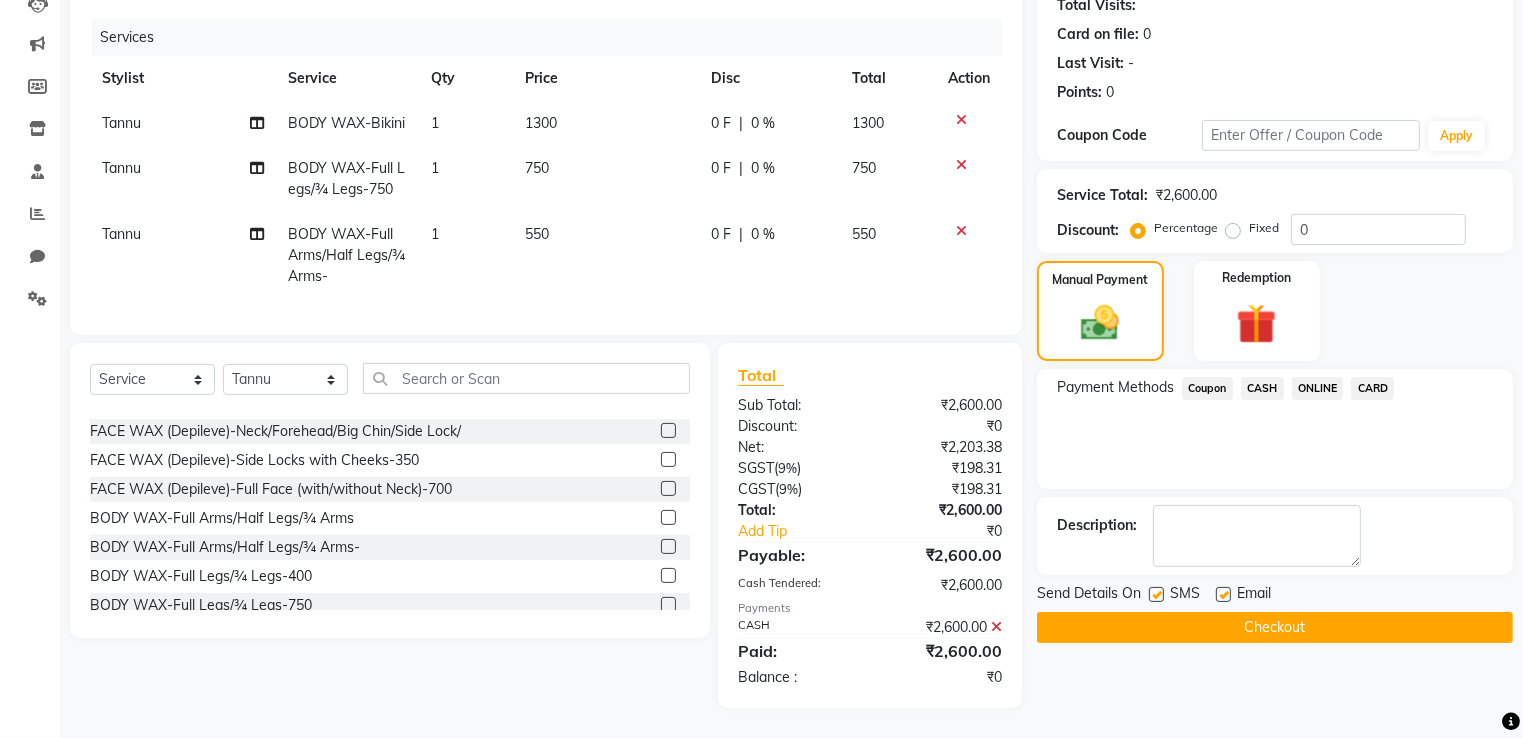 click on "Checkout" 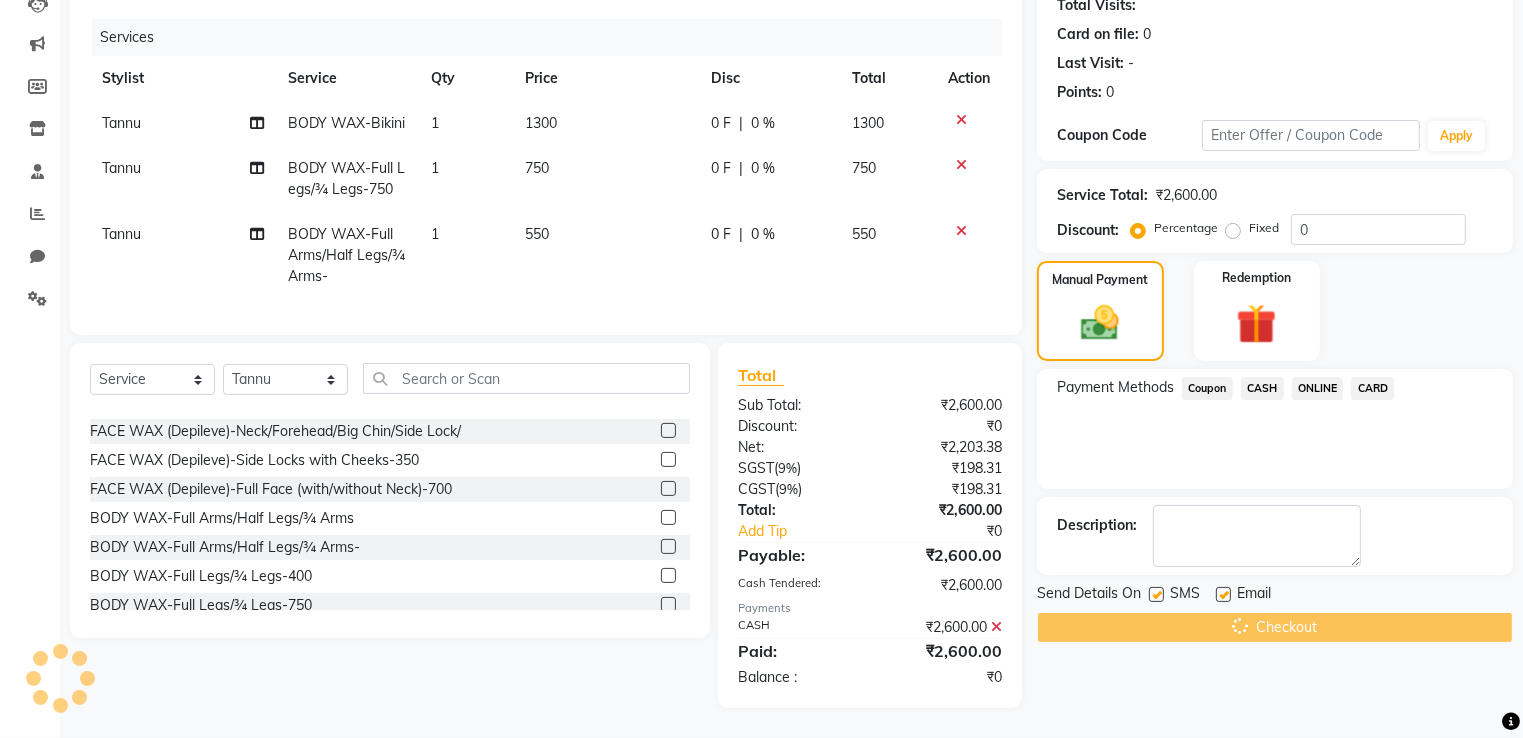click on "Checkout" 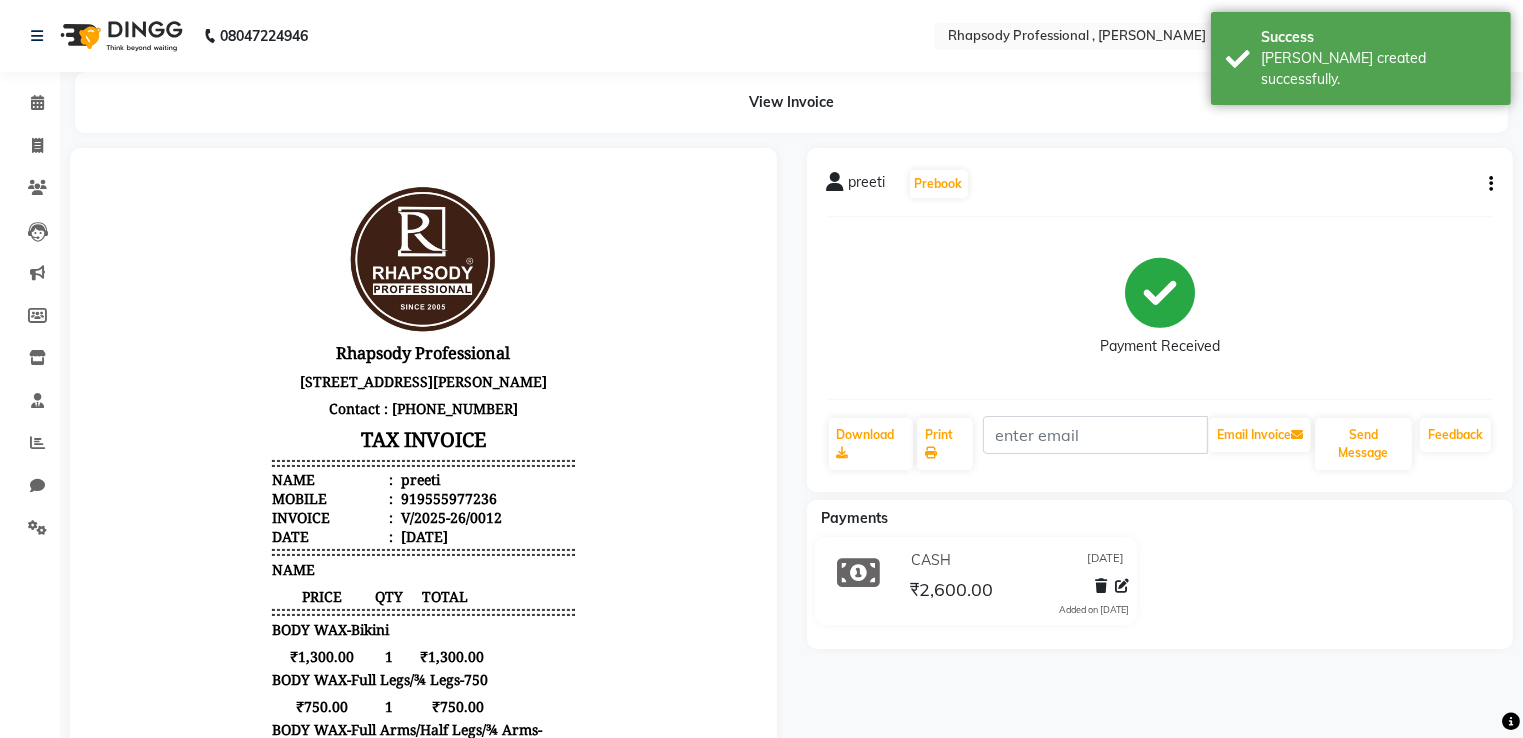 scroll, scrollTop: 0, scrollLeft: 0, axis: both 